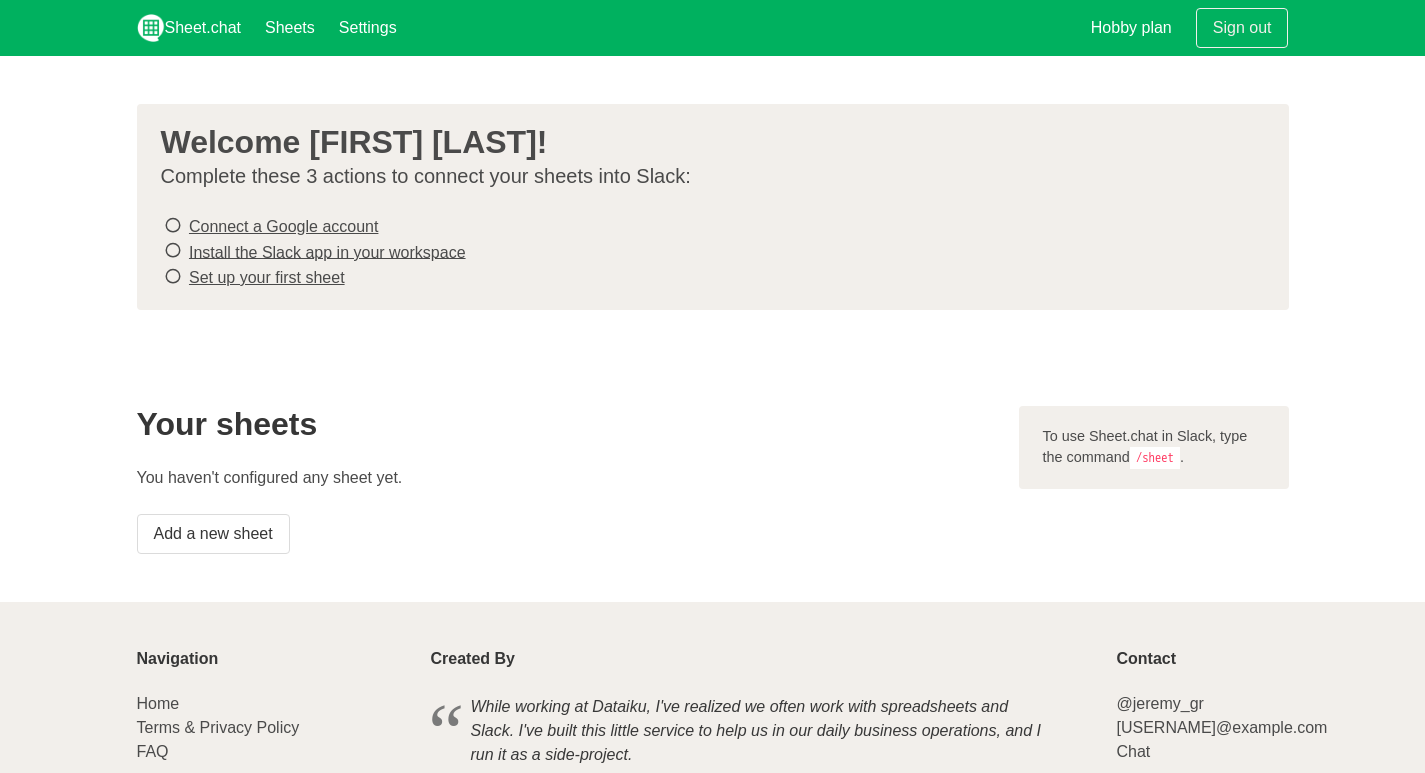 scroll, scrollTop: 0, scrollLeft: 0, axis: both 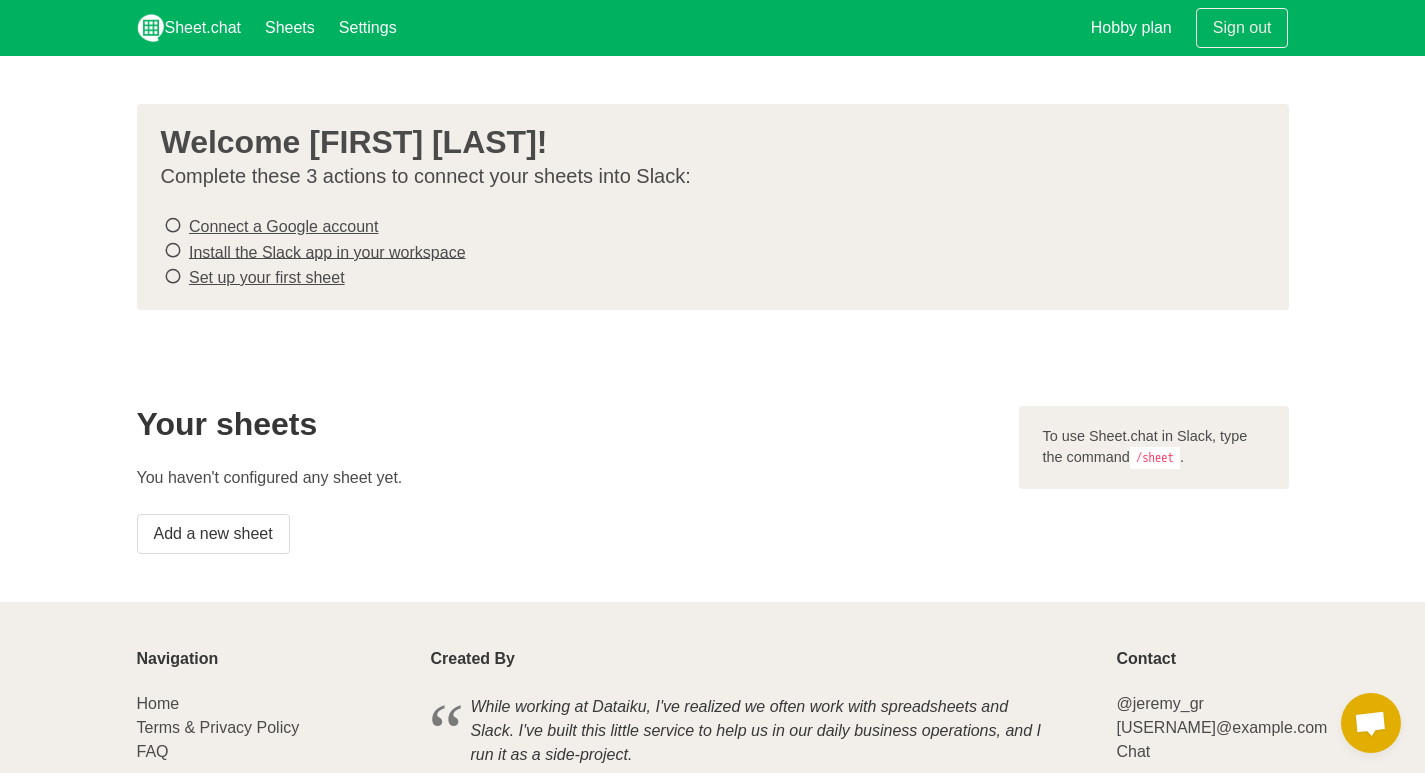 click on "Connect a Google account" at bounding box center (283, 226) 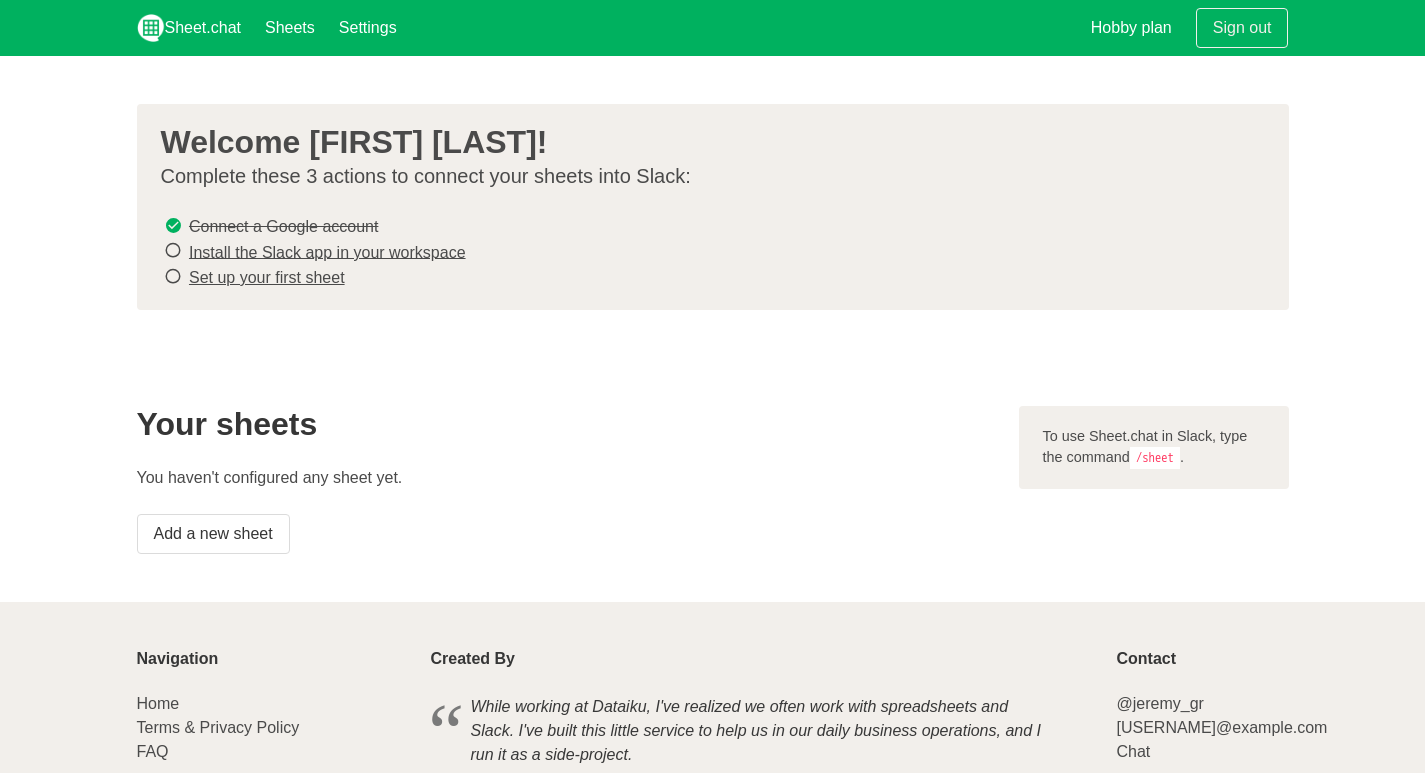 scroll, scrollTop: 0, scrollLeft: 0, axis: both 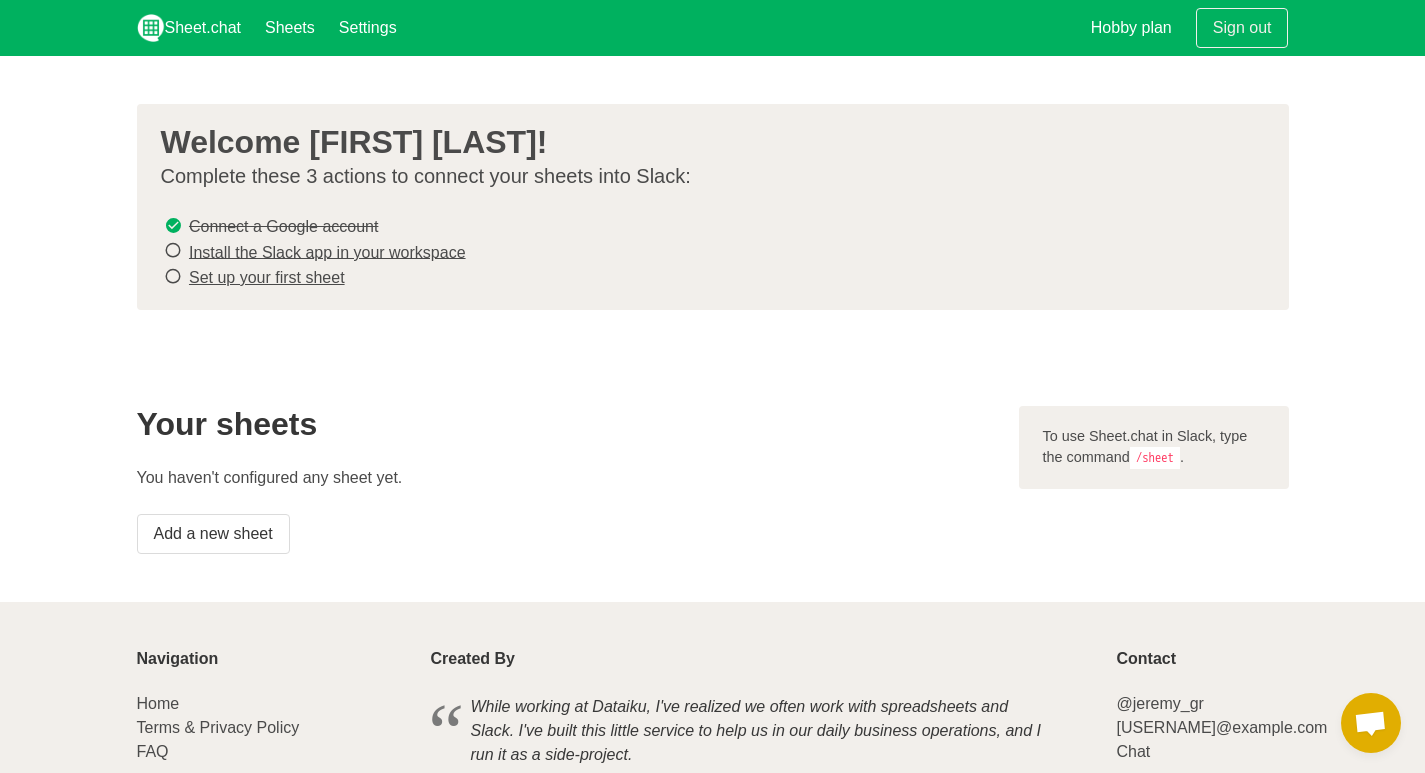 click at bounding box center [173, 250] 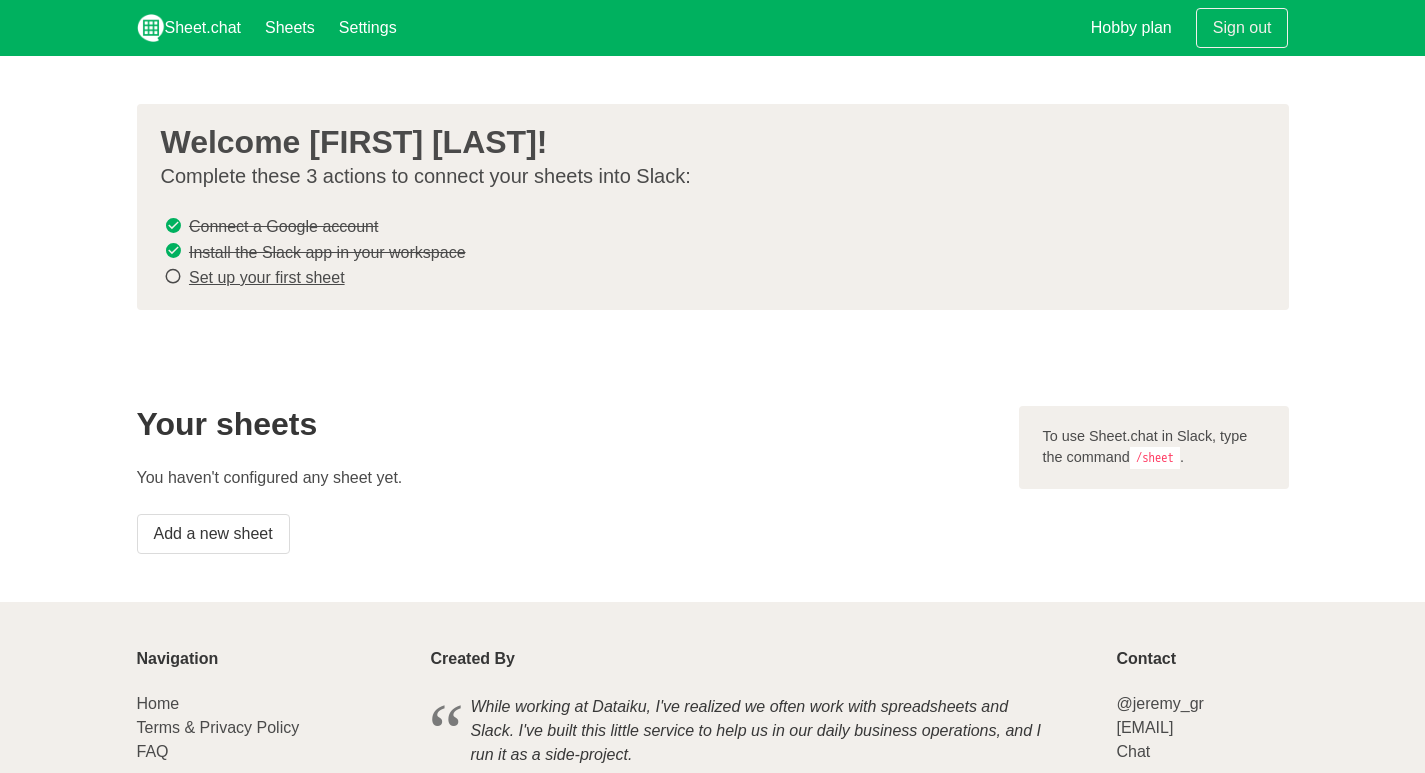 scroll, scrollTop: 0, scrollLeft: 0, axis: both 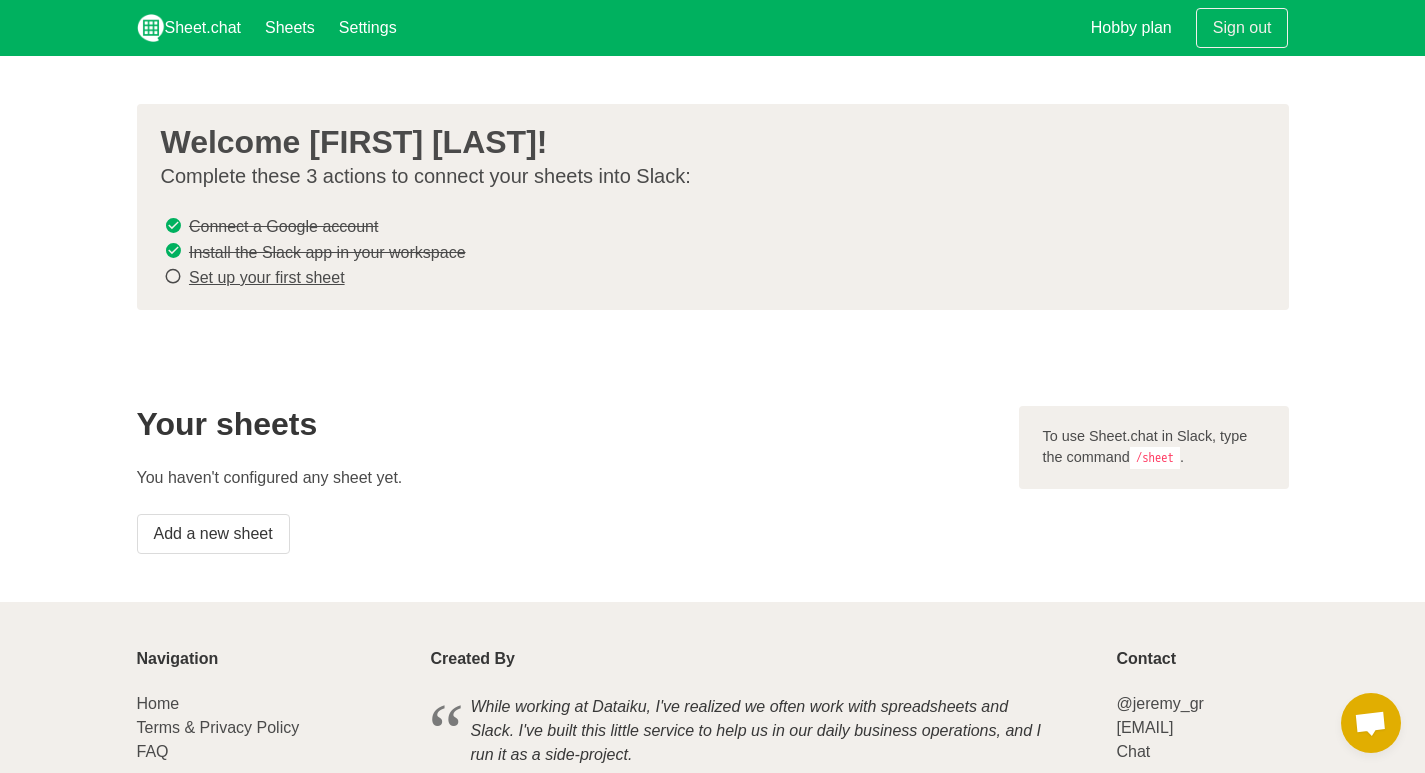 click on "Set up your first sheet" at bounding box center [267, 277] 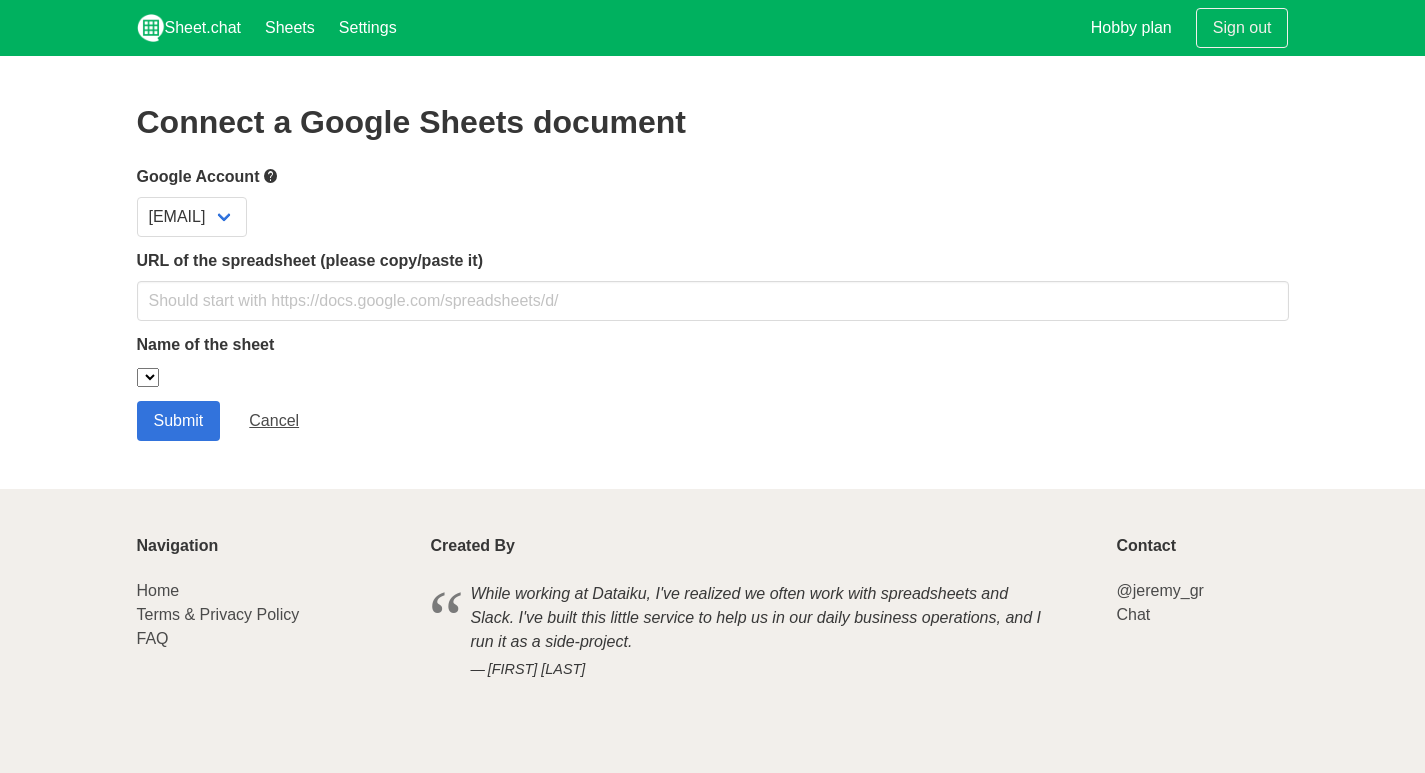 scroll, scrollTop: 0, scrollLeft: 0, axis: both 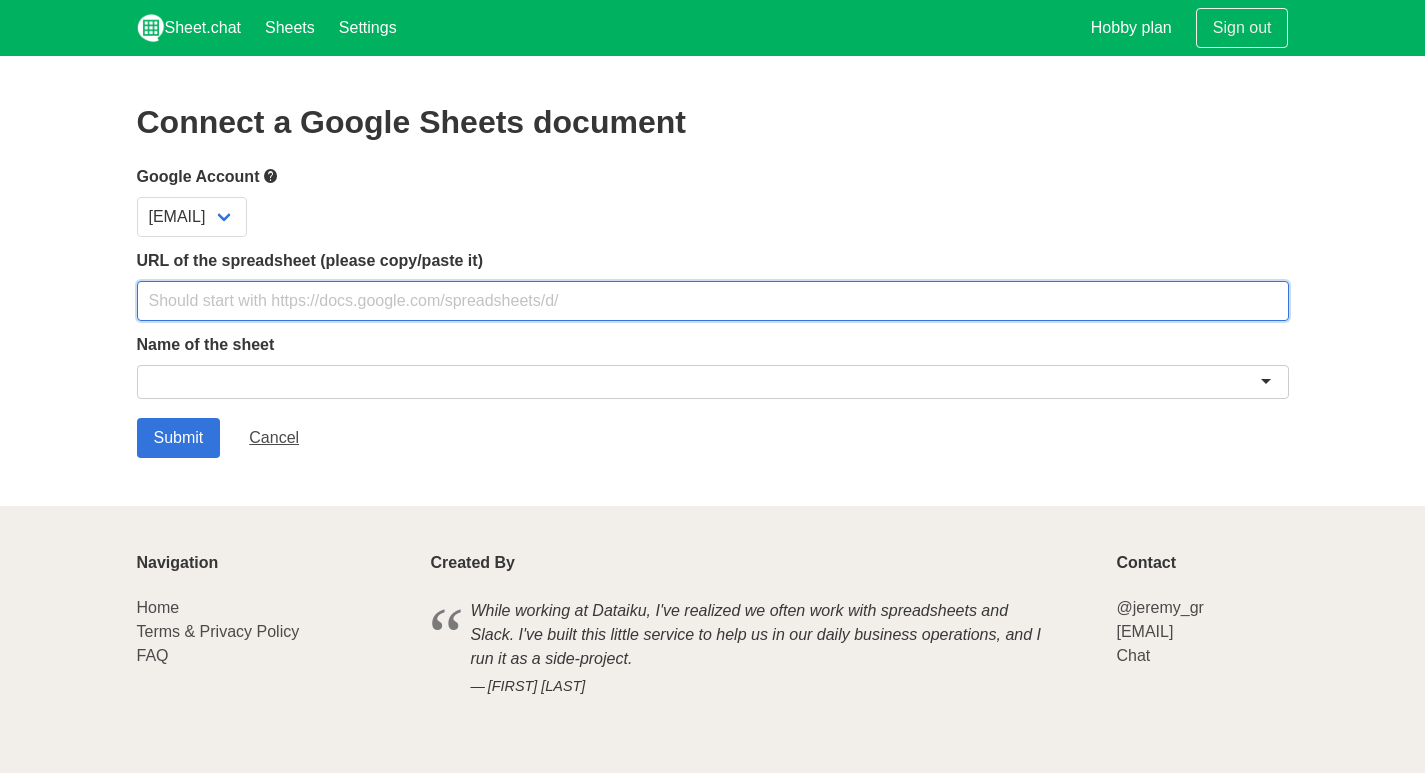 click at bounding box center [713, 301] 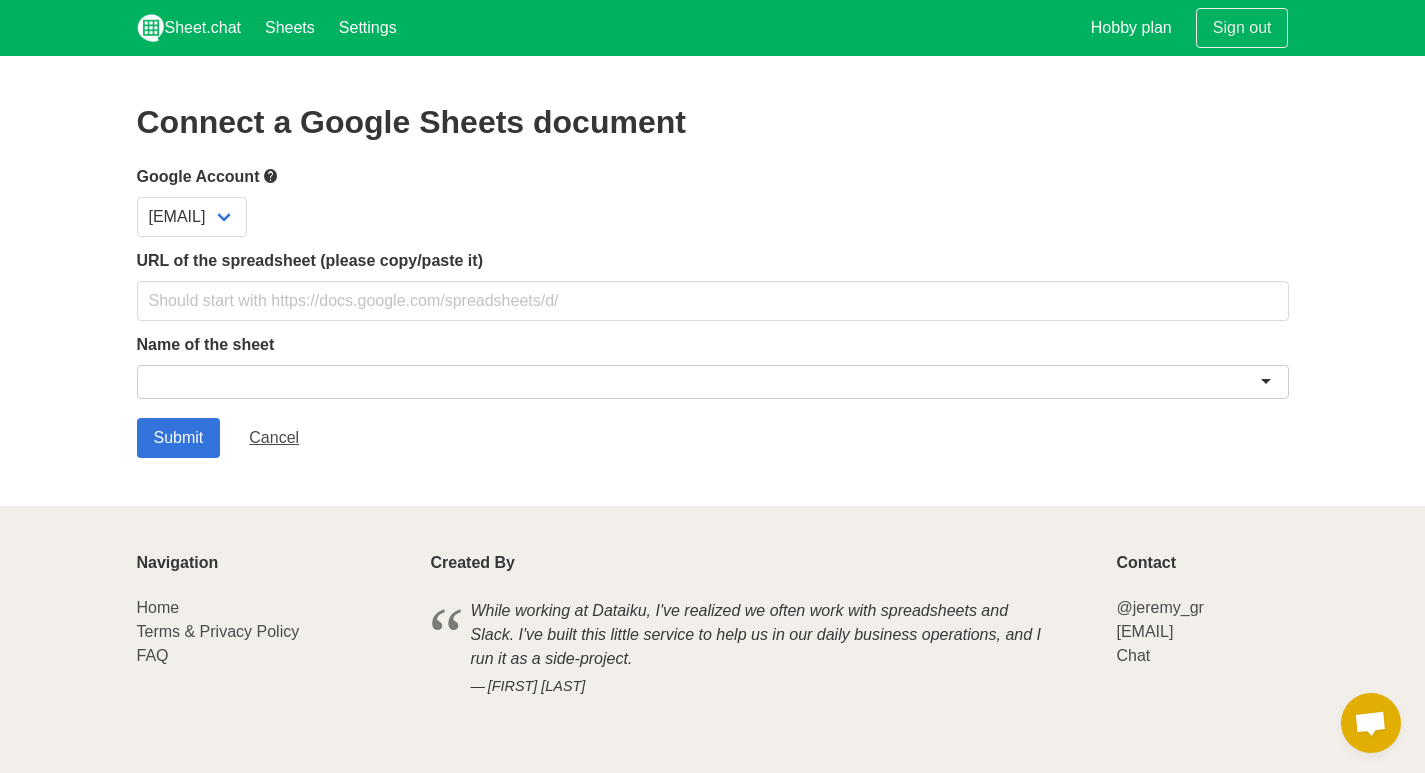 click at bounding box center (713, 382) 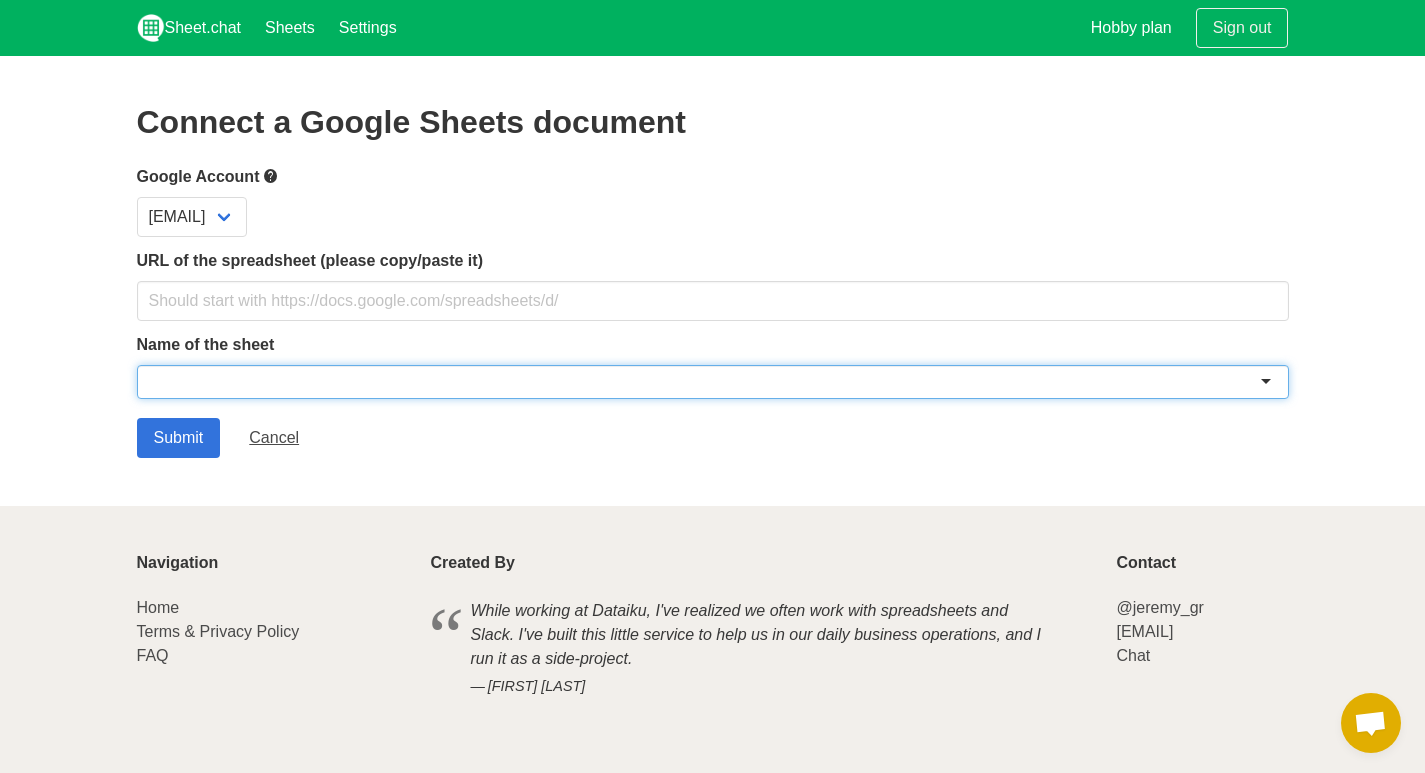 click at bounding box center (713, 382) 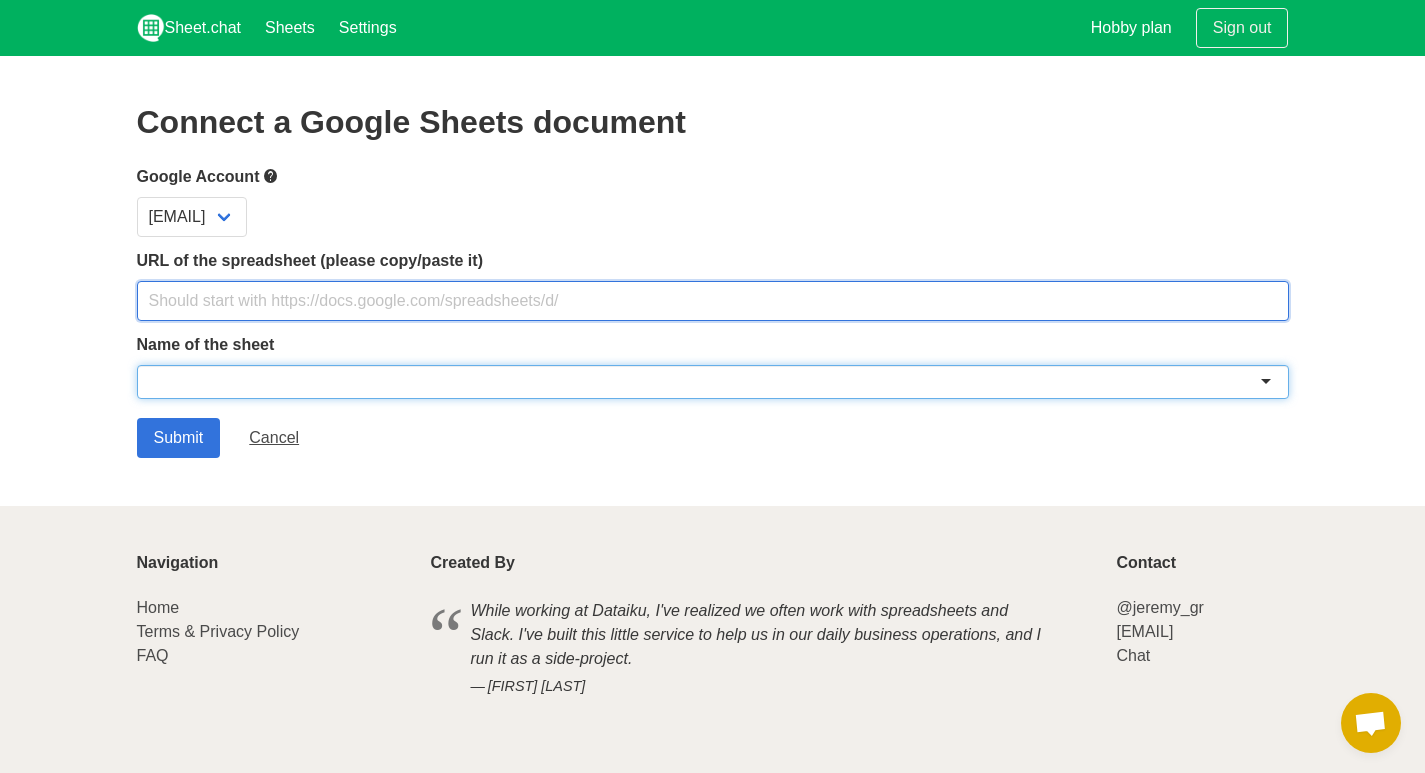 click at bounding box center (713, 301) 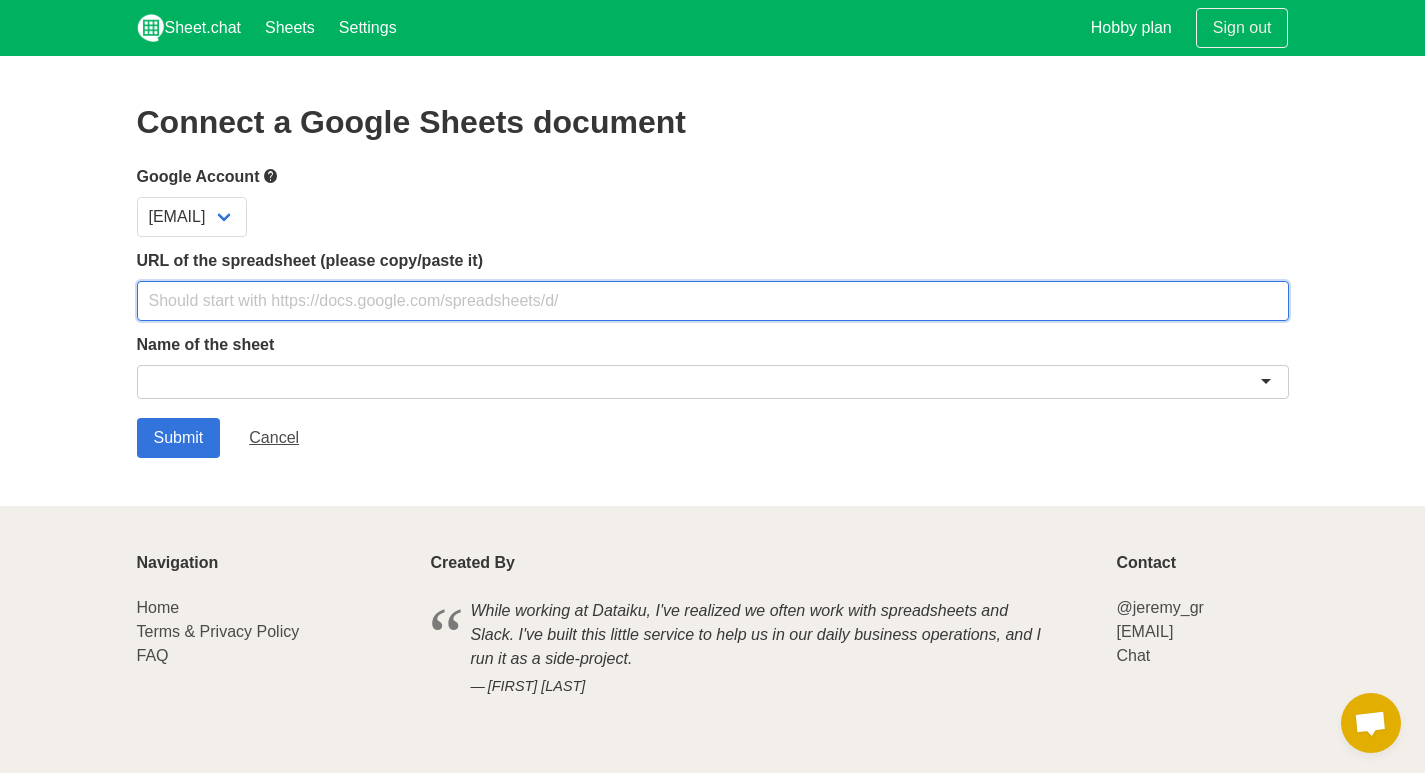 paste on "https://docs.google.com/spreadsheets/d/1KKd71zw8c5Pqeq-IQKvIXltgPCUm9uvU5LiepOw9LK8/edit?usp=sharing" 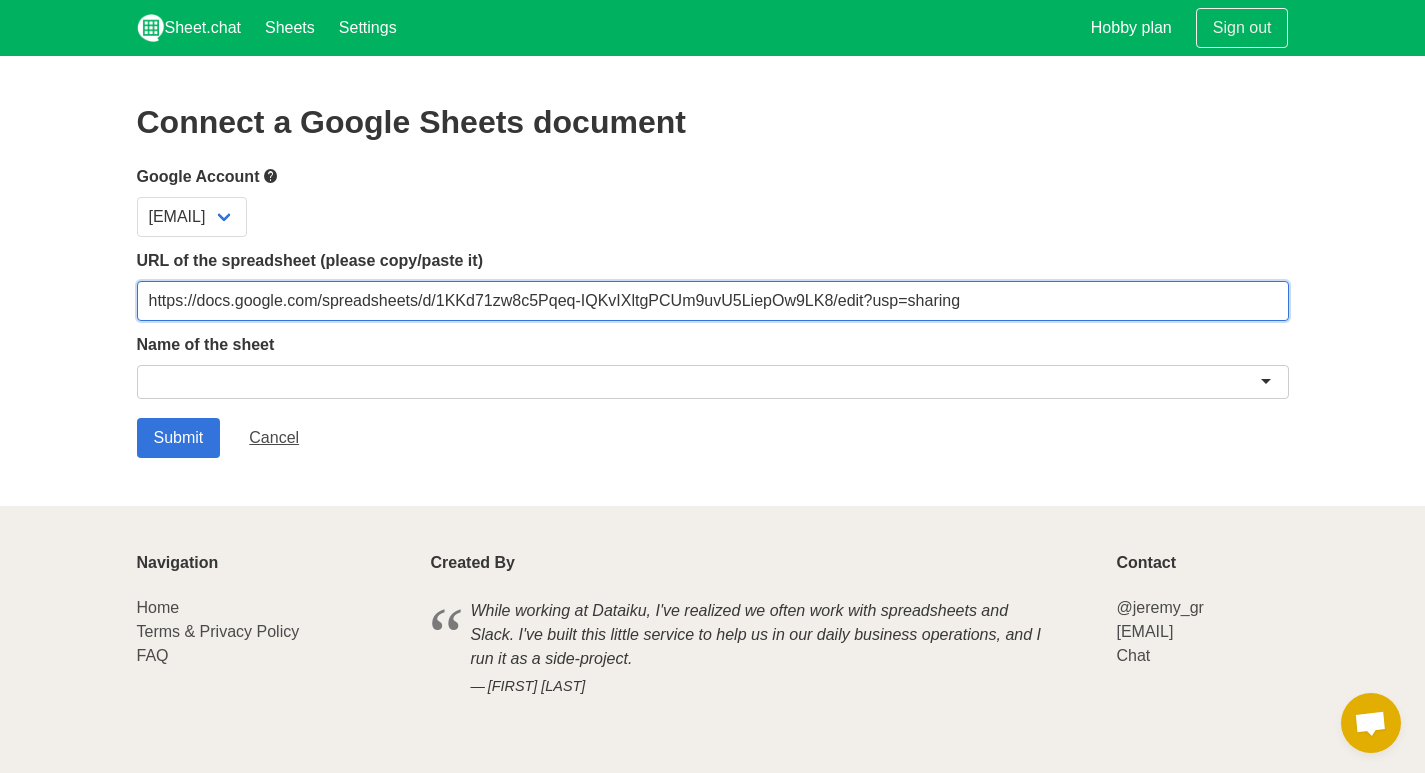 type on "https://docs.google.com/spreadsheets/d/1KKd71zw8c5Pqeq-IQKvIXltgPCUm9uvU5LiepOw9LK8/edit?usp=sharing" 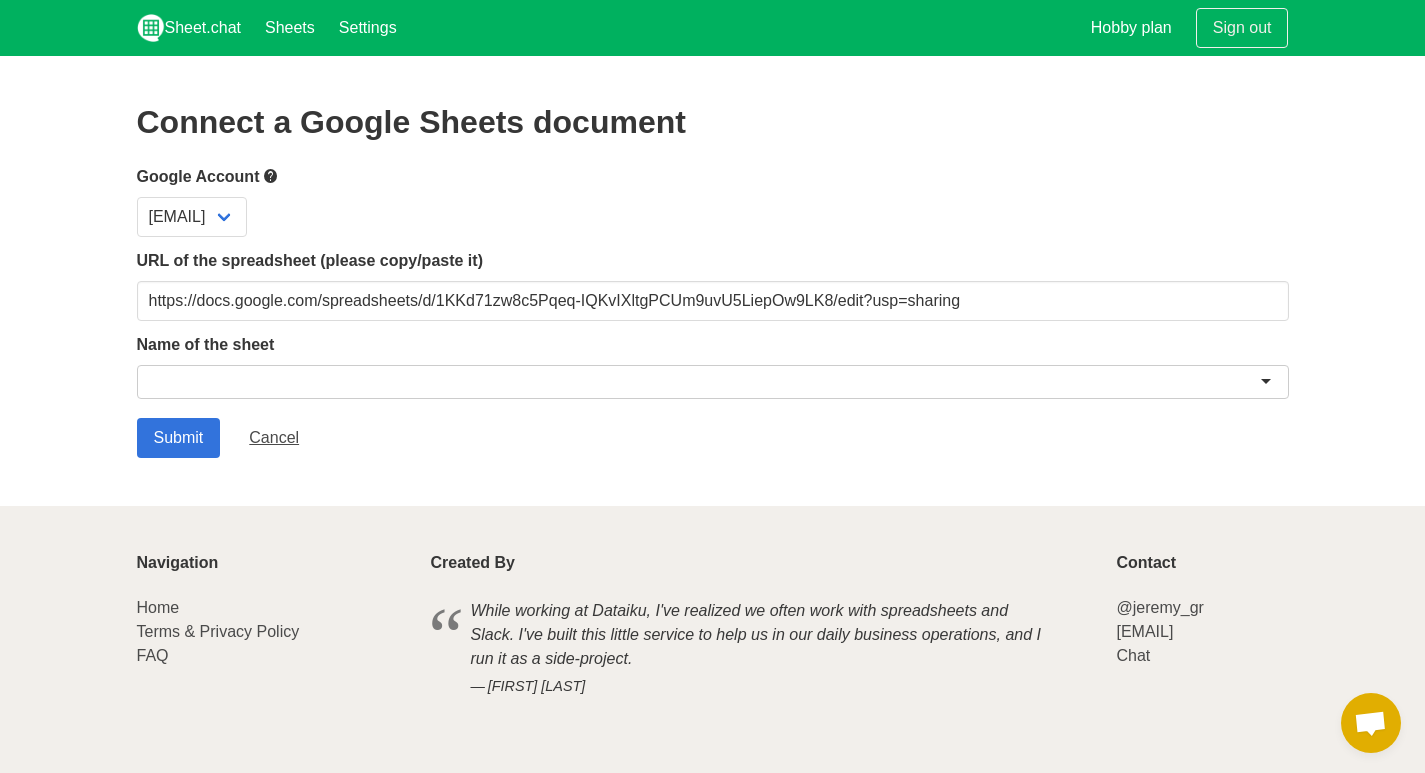 click at bounding box center [713, 382] 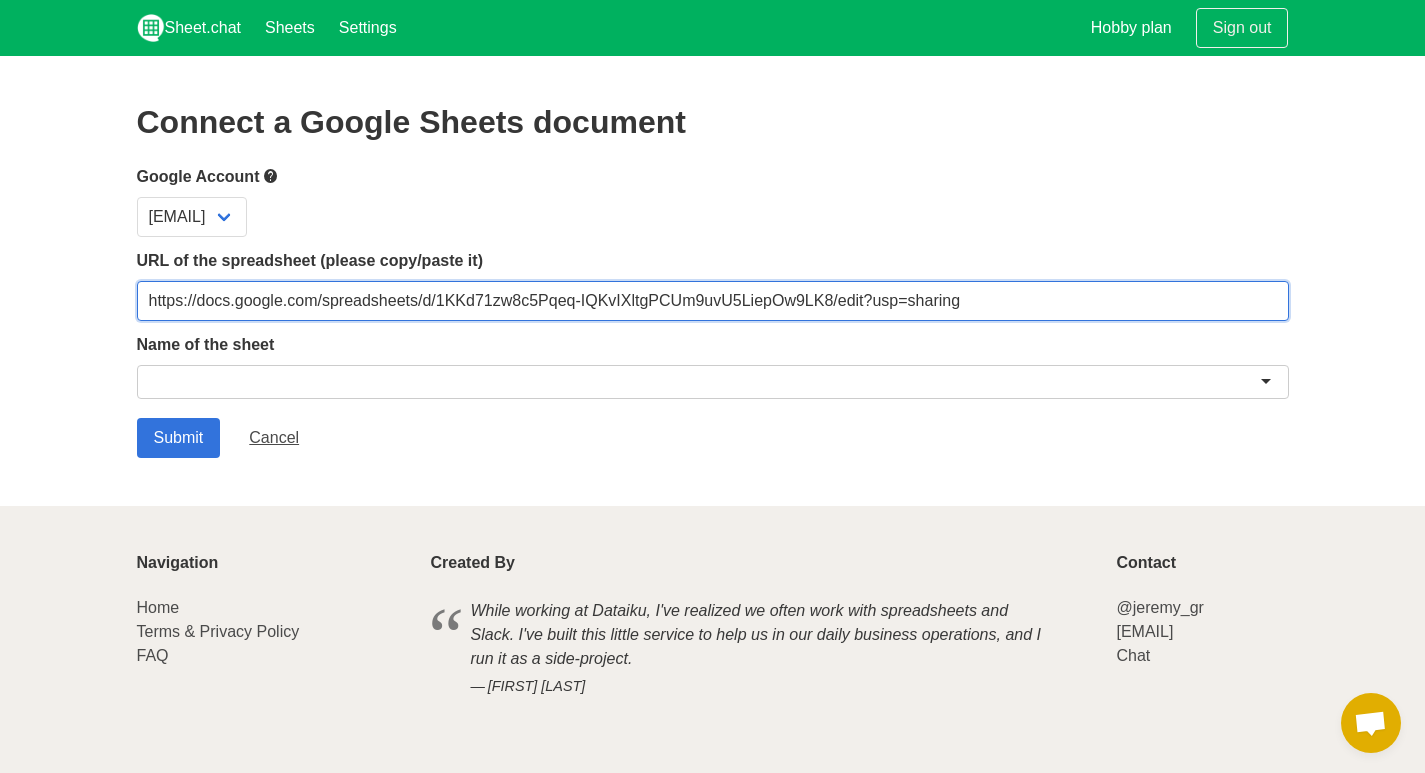 drag, startPoint x: 975, startPoint y: 304, endPoint x: 0, endPoint y: 254, distance: 976.2812 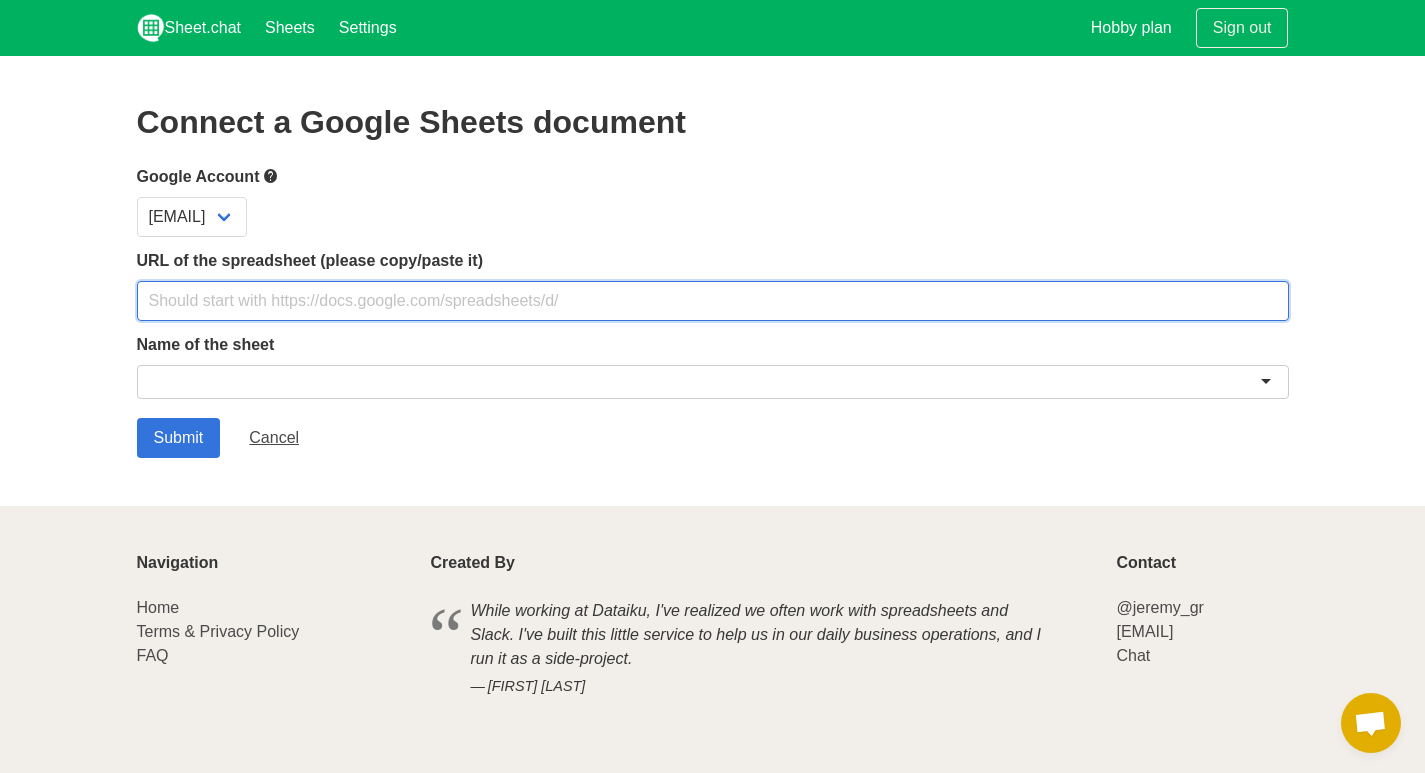 click at bounding box center [713, 301] 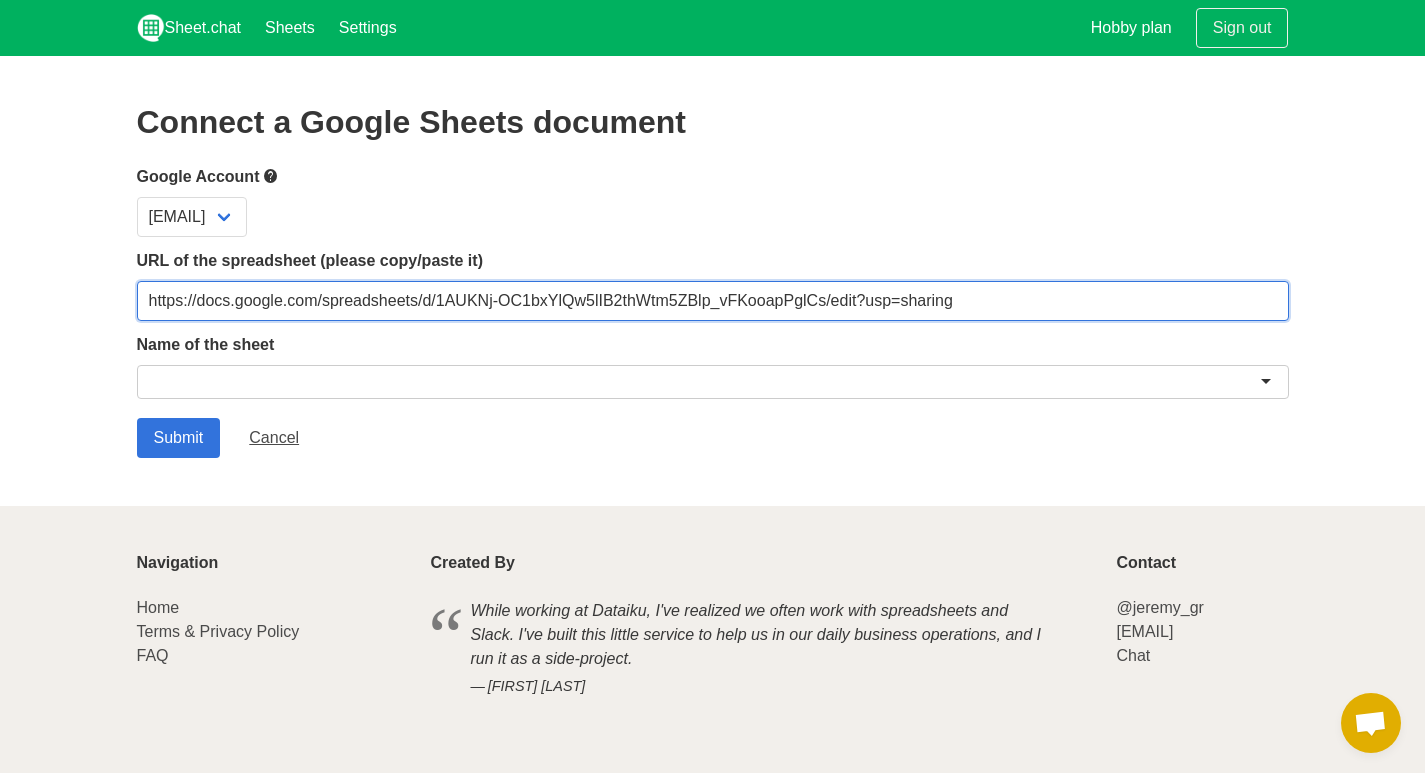 type on "https://docs.google.com/spreadsheets/d/1AUKNj-OC1bxYlQw5lIB2thWtm5ZBlp_vFKooapPglCs/edit?usp=sharing" 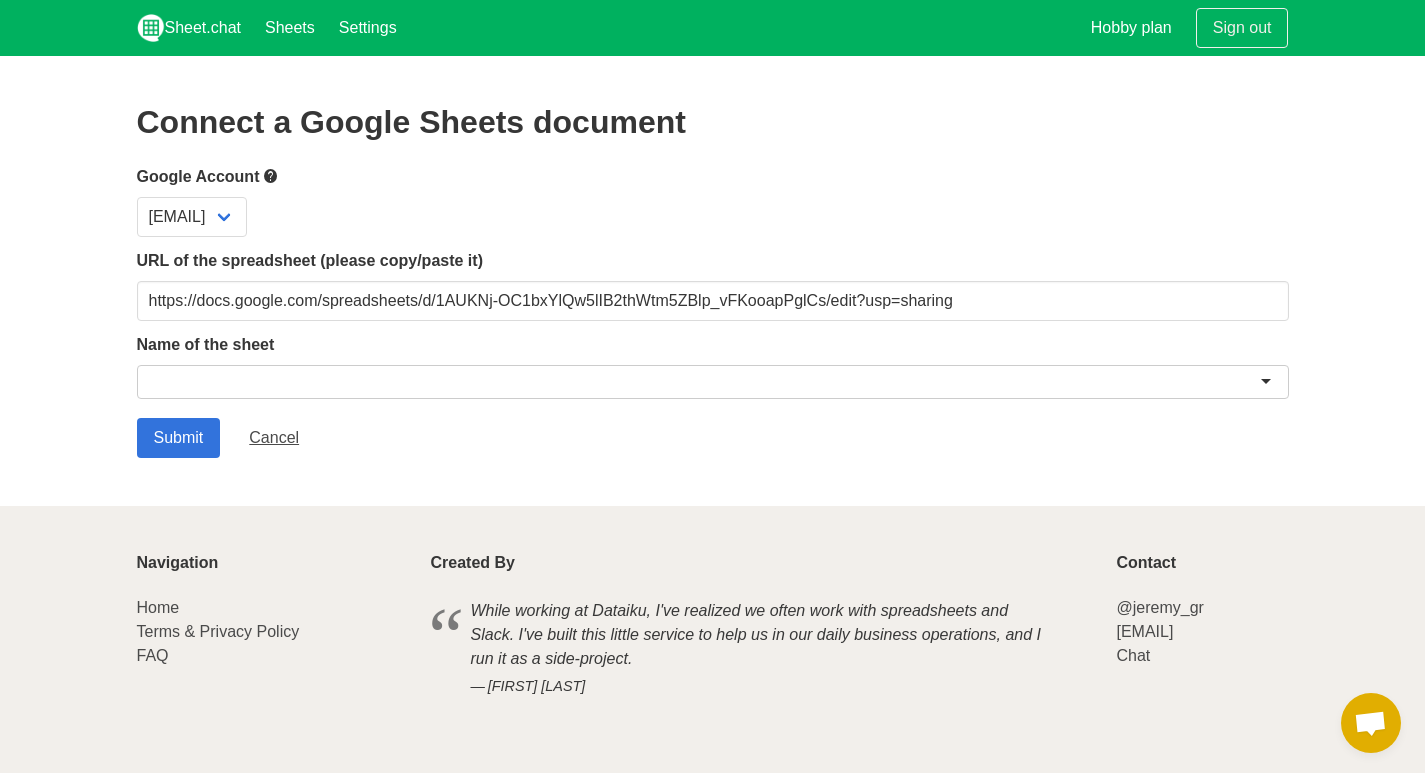 click at bounding box center (713, 382) 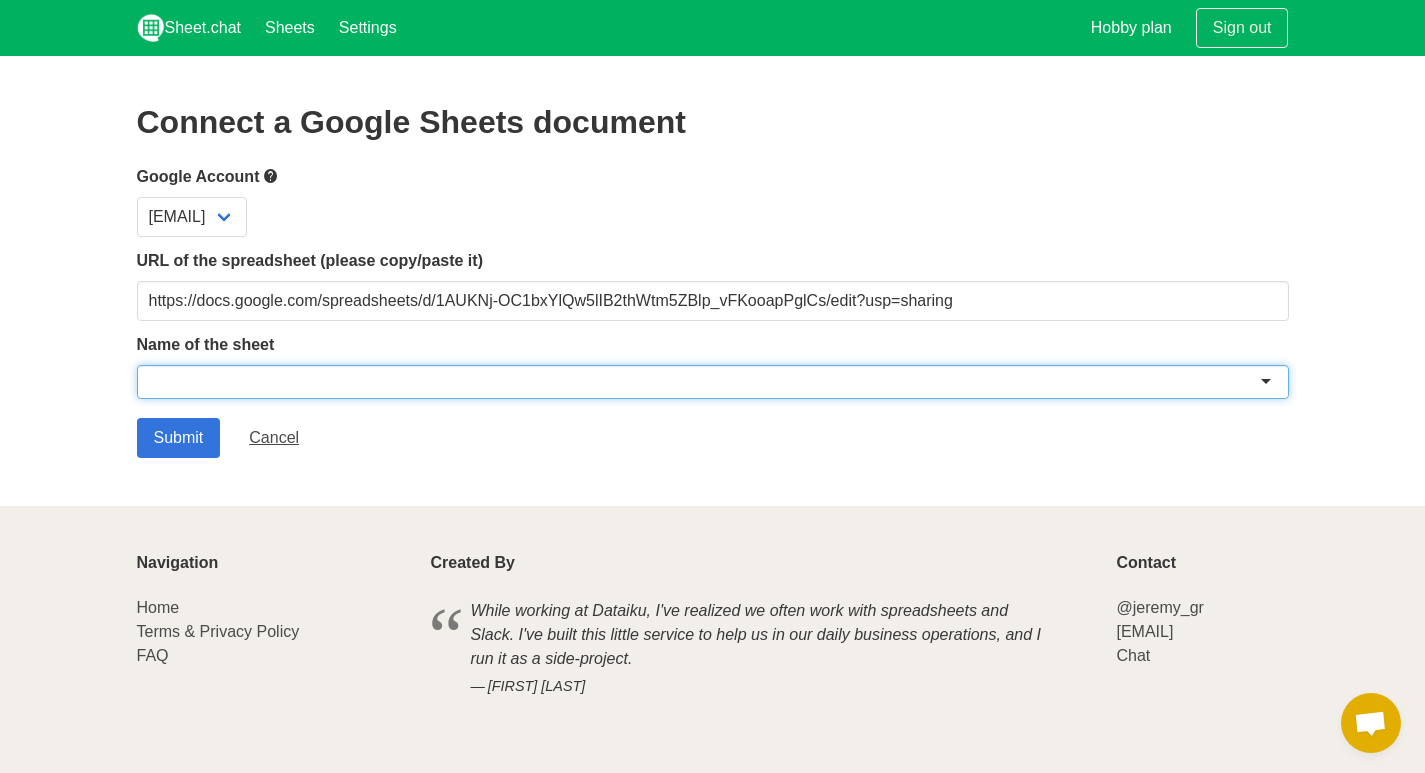 paste on "Interested Client List" 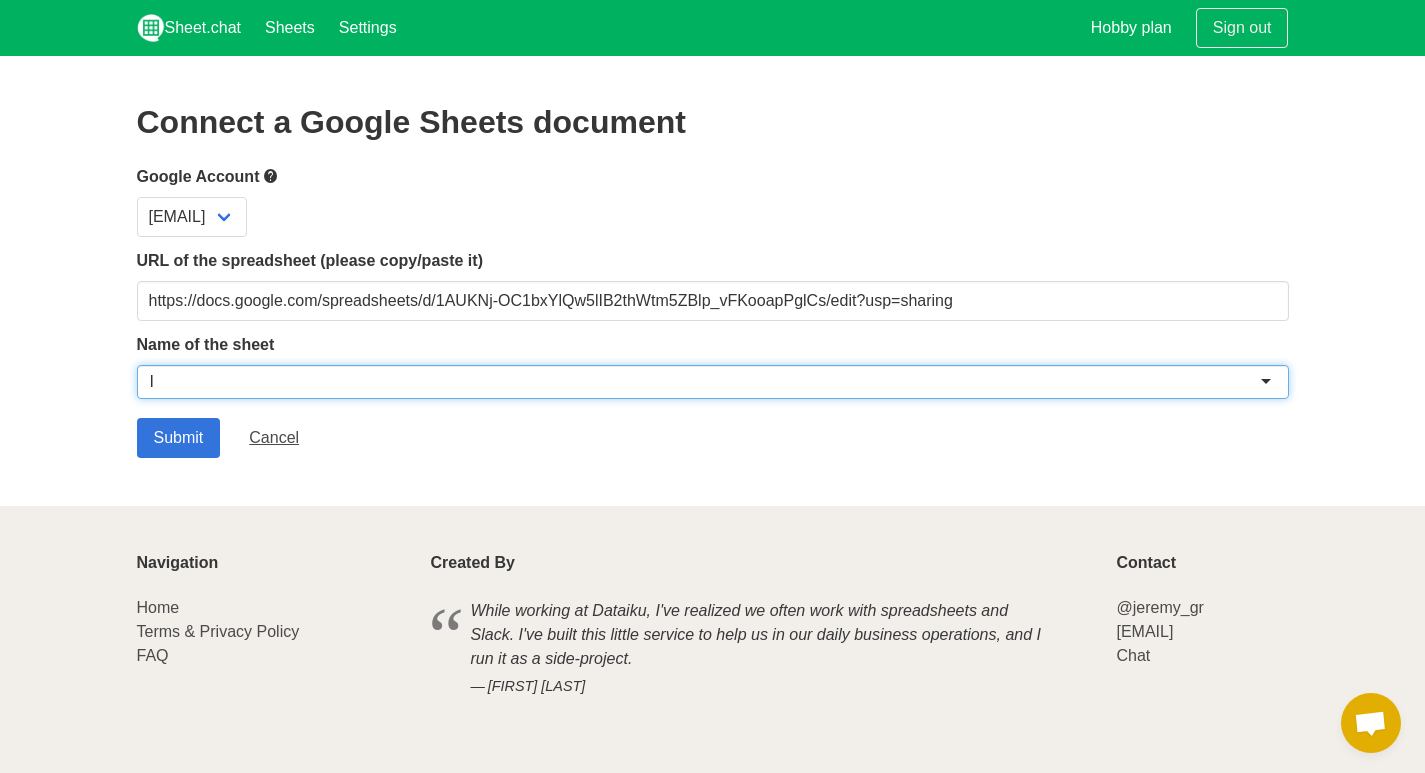 scroll, scrollTop: 0, scrollLeft: 0, axis: both 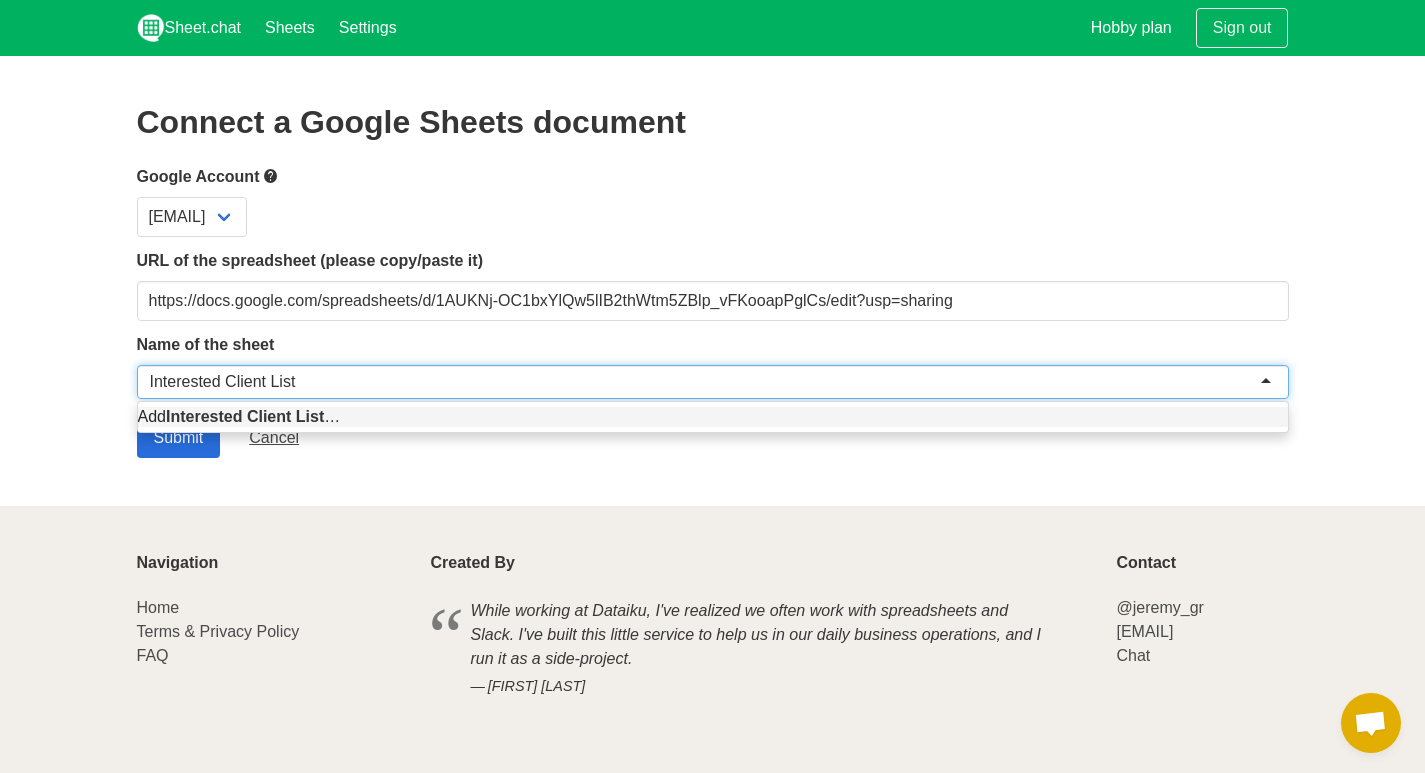 type on "Interested Client List" 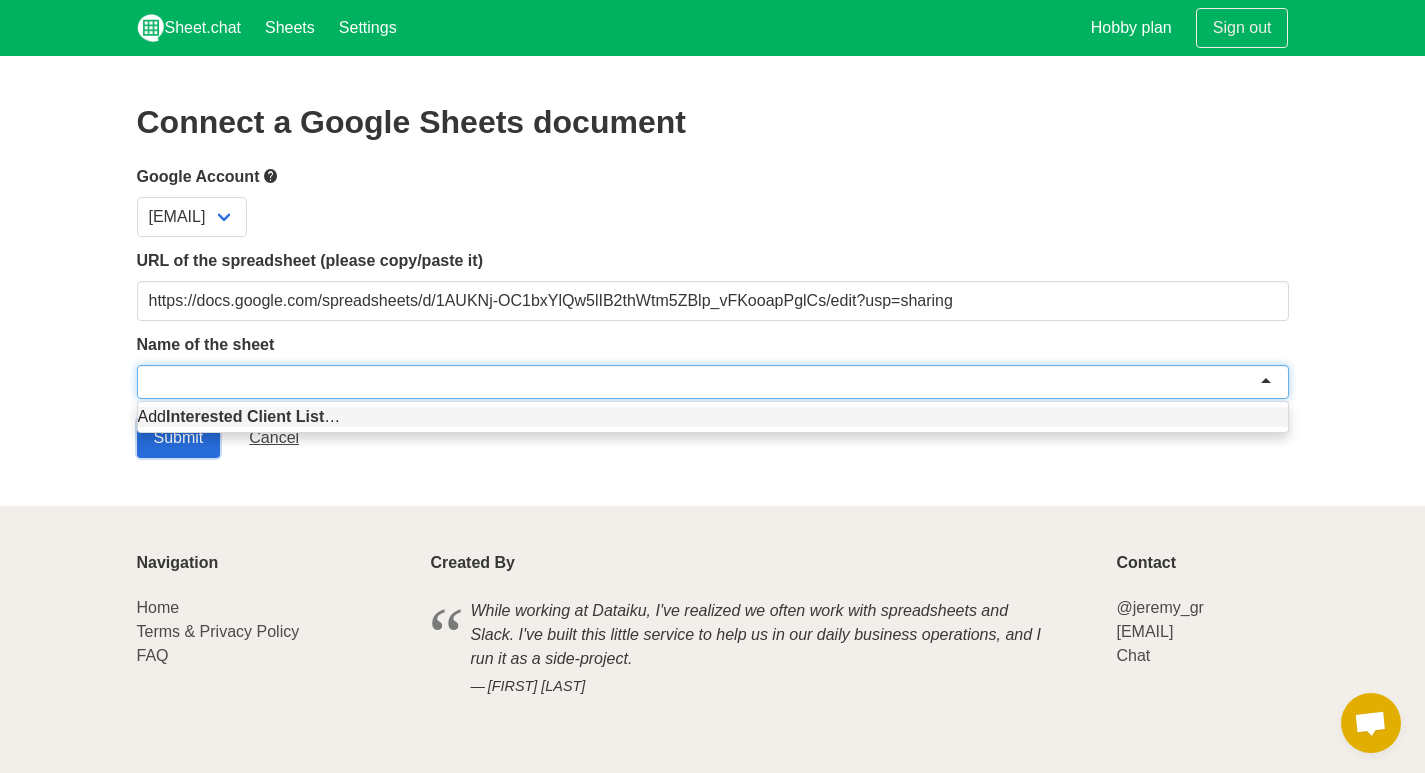 click on "Submit" at bounding box center [179, 438] 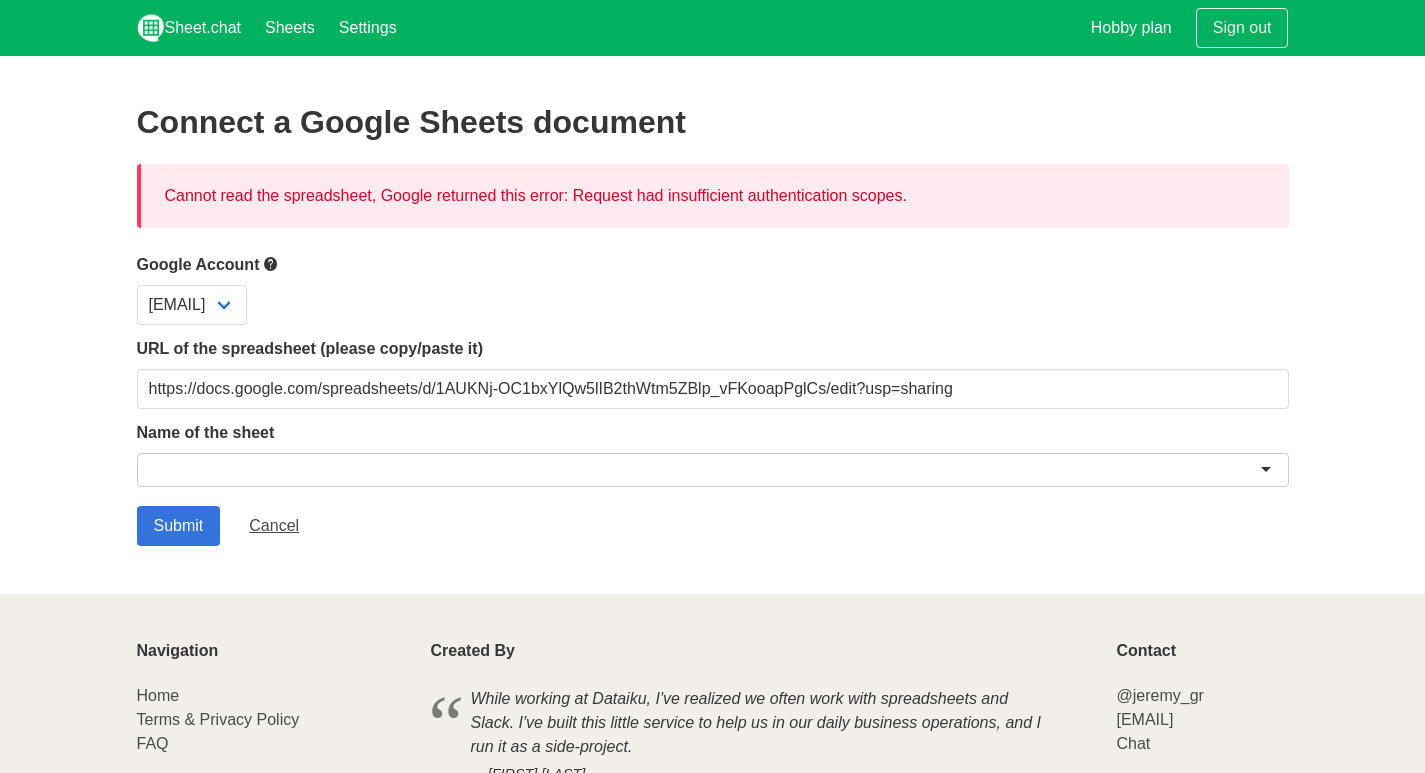scroll, scrollTop: 0, scrollLeft: 0, axis: both 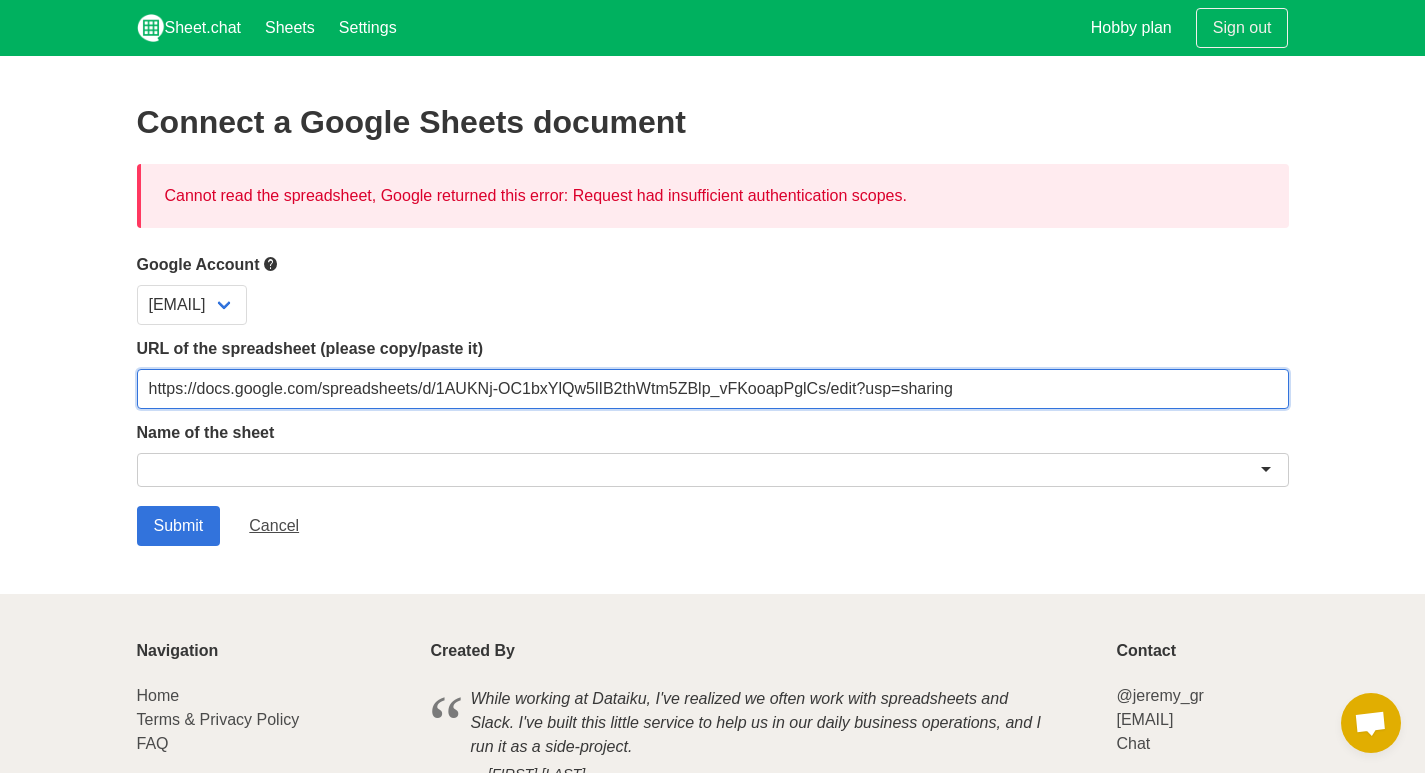 drag, startPoint x: 979, startPoint y: 388, endPoint x: 4, endPoint y: 318, distance: 977.5096 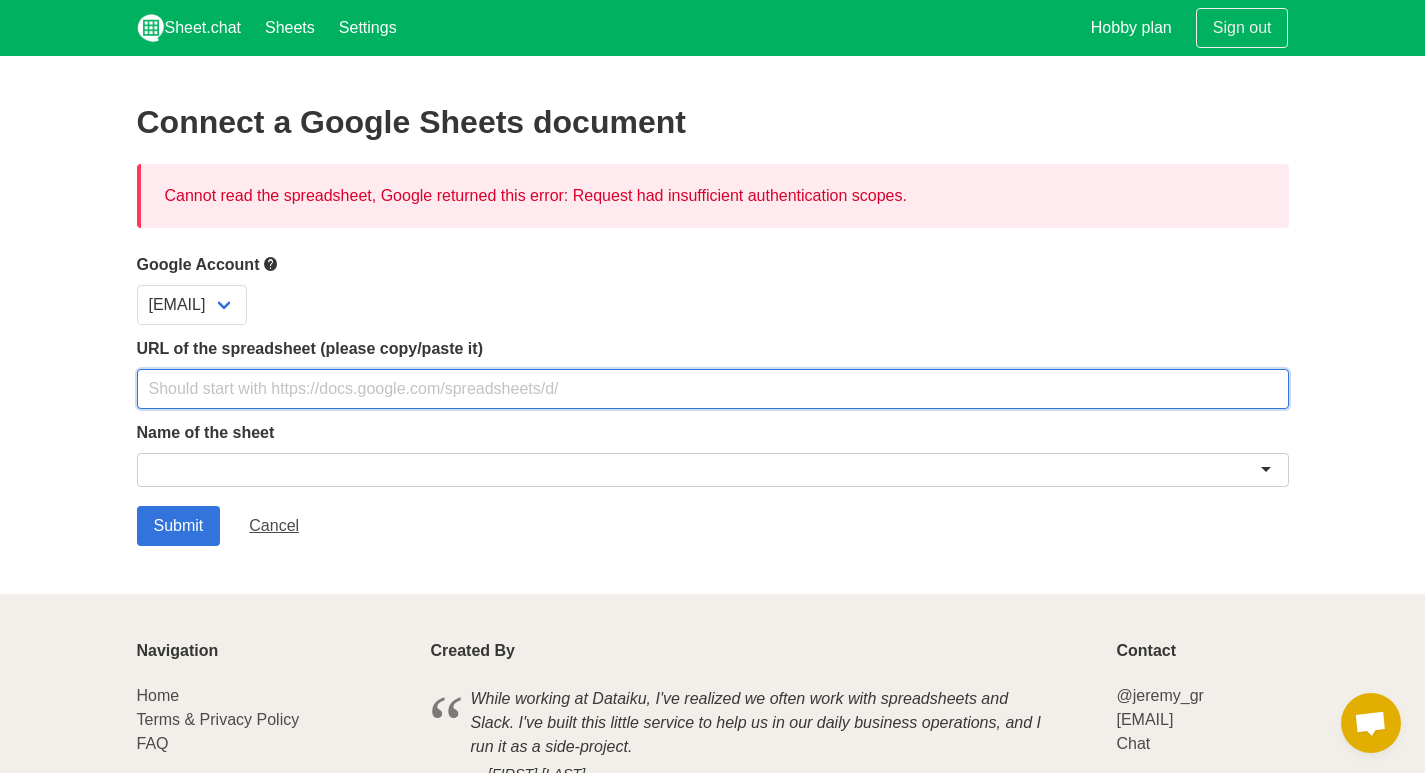 paste on "https://docs.google.com/spreadsheets/d/1AUKNj-OC1bxYlQw5lIB2thWtm5ZBlp_vFKooapPglCs/edit?gid=0#gid=0" 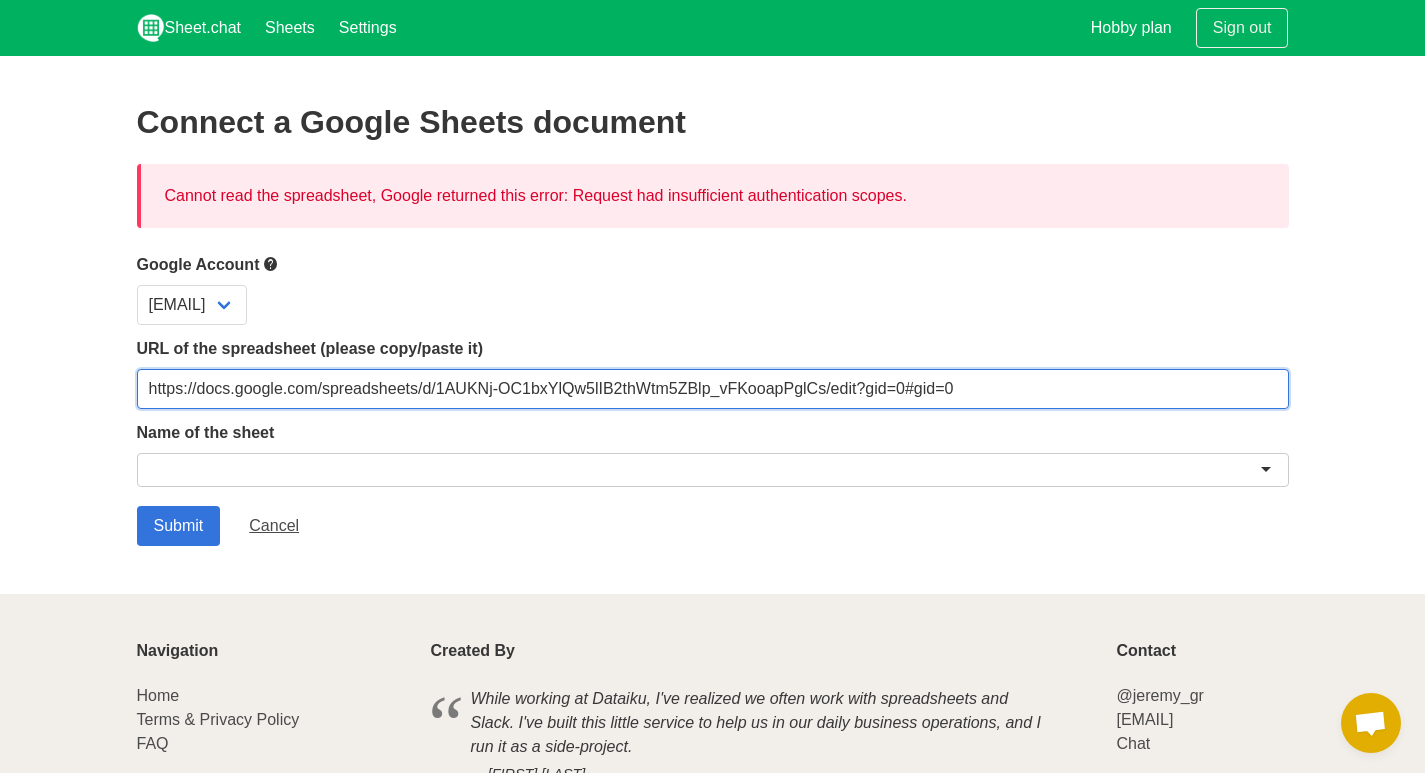 type on "https://docs.google.com/spreadsheets/d/1AUKNj-OC1bxYlQw5lIB2thWtm5ZBlp_vFKooapPglCs/edit?gid=0#gid=0" 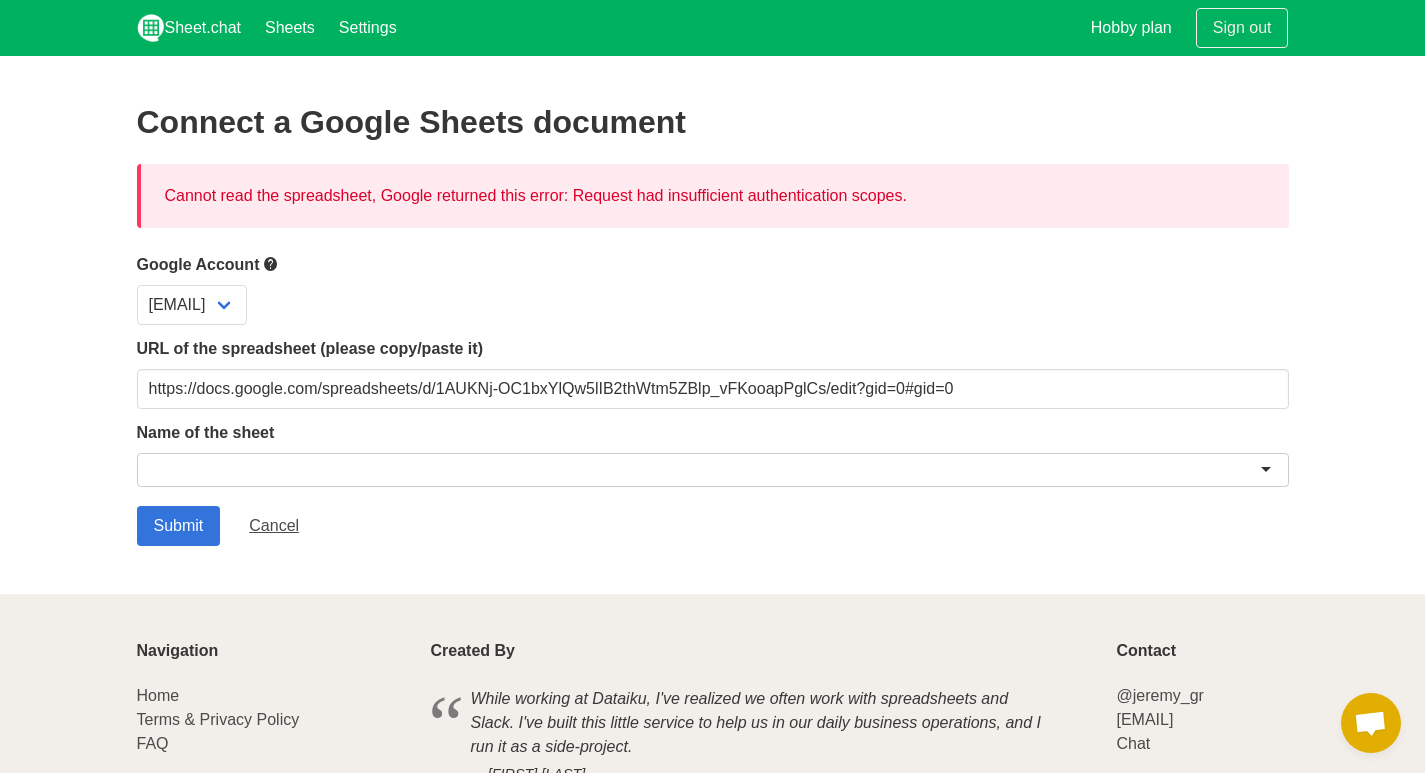 click at bounding box center [713, 470] 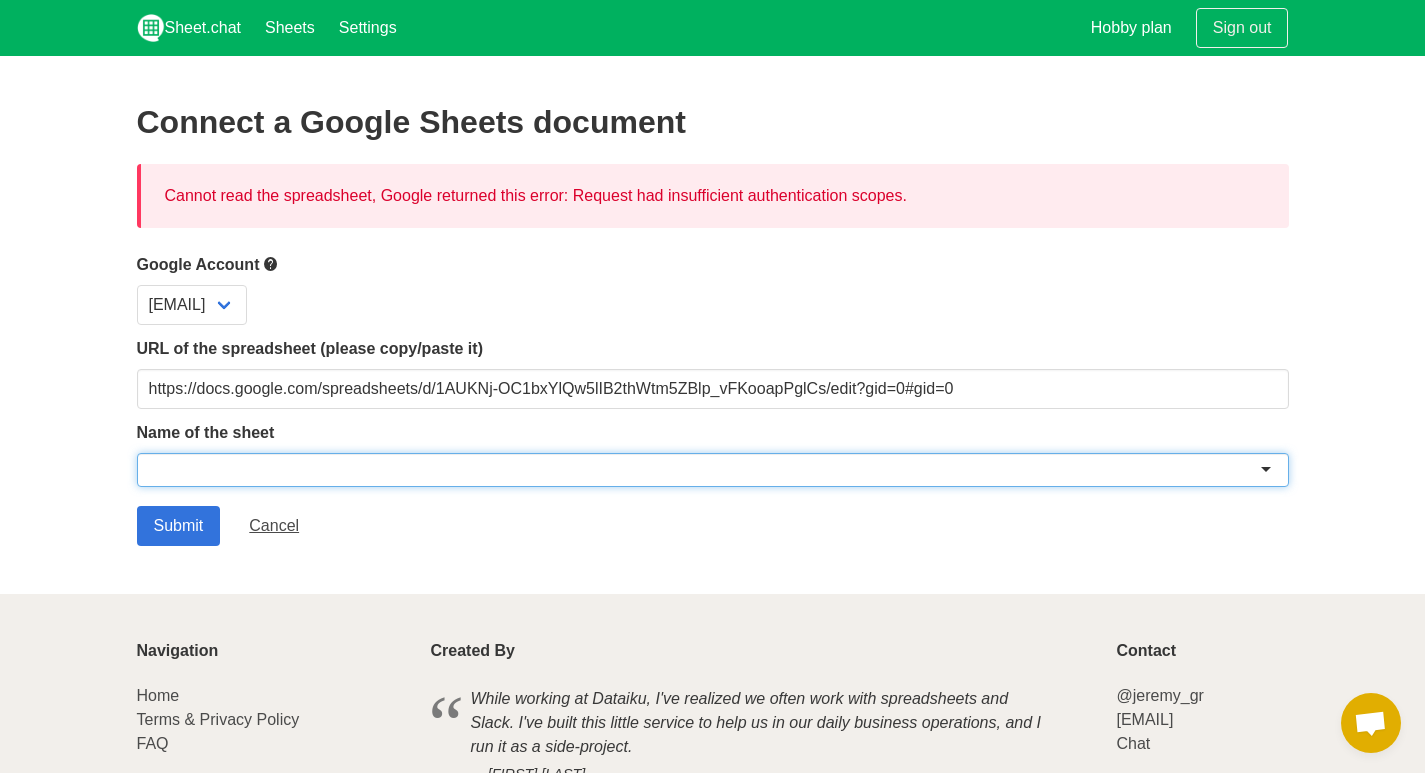 paste on "Interested Client List" 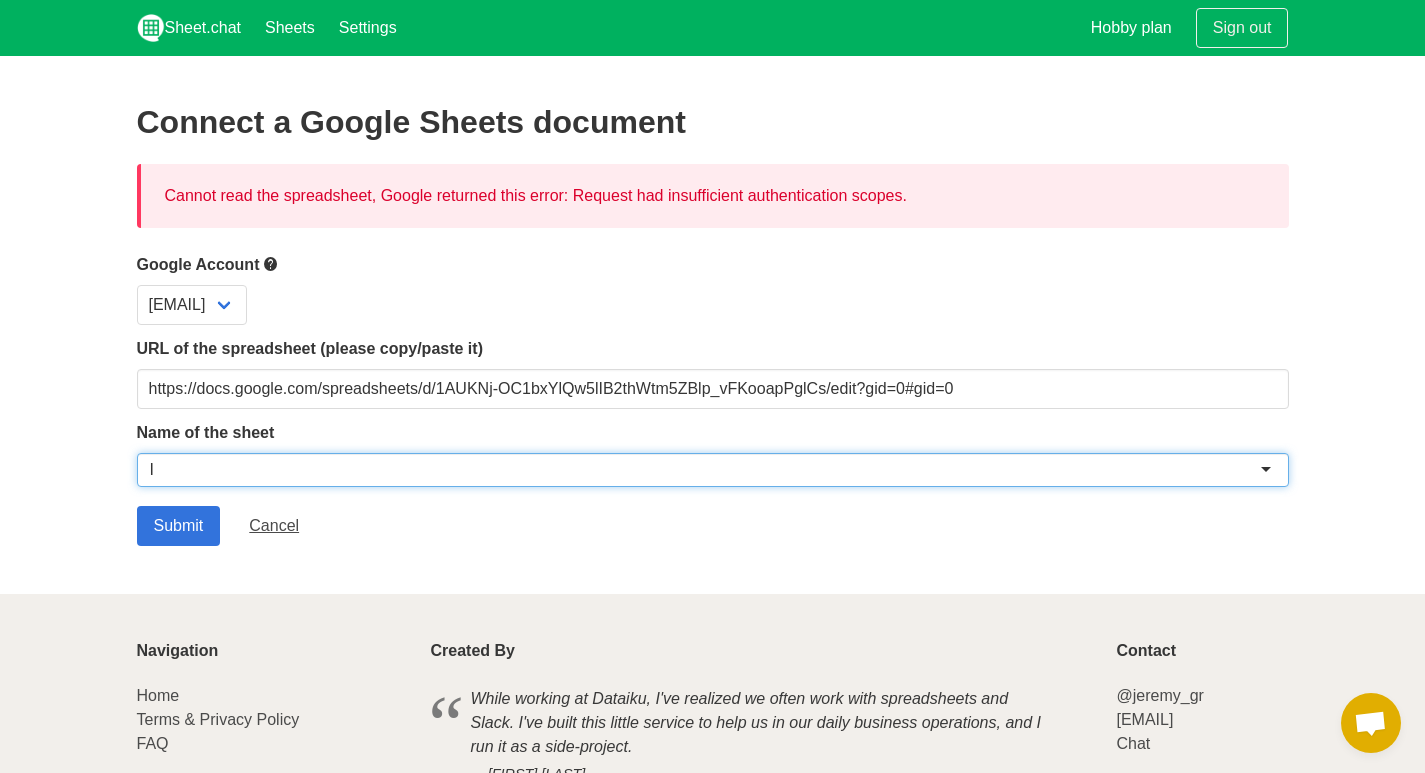 scroll, scrollTop: 0, scrollLeft: 0, axis: both 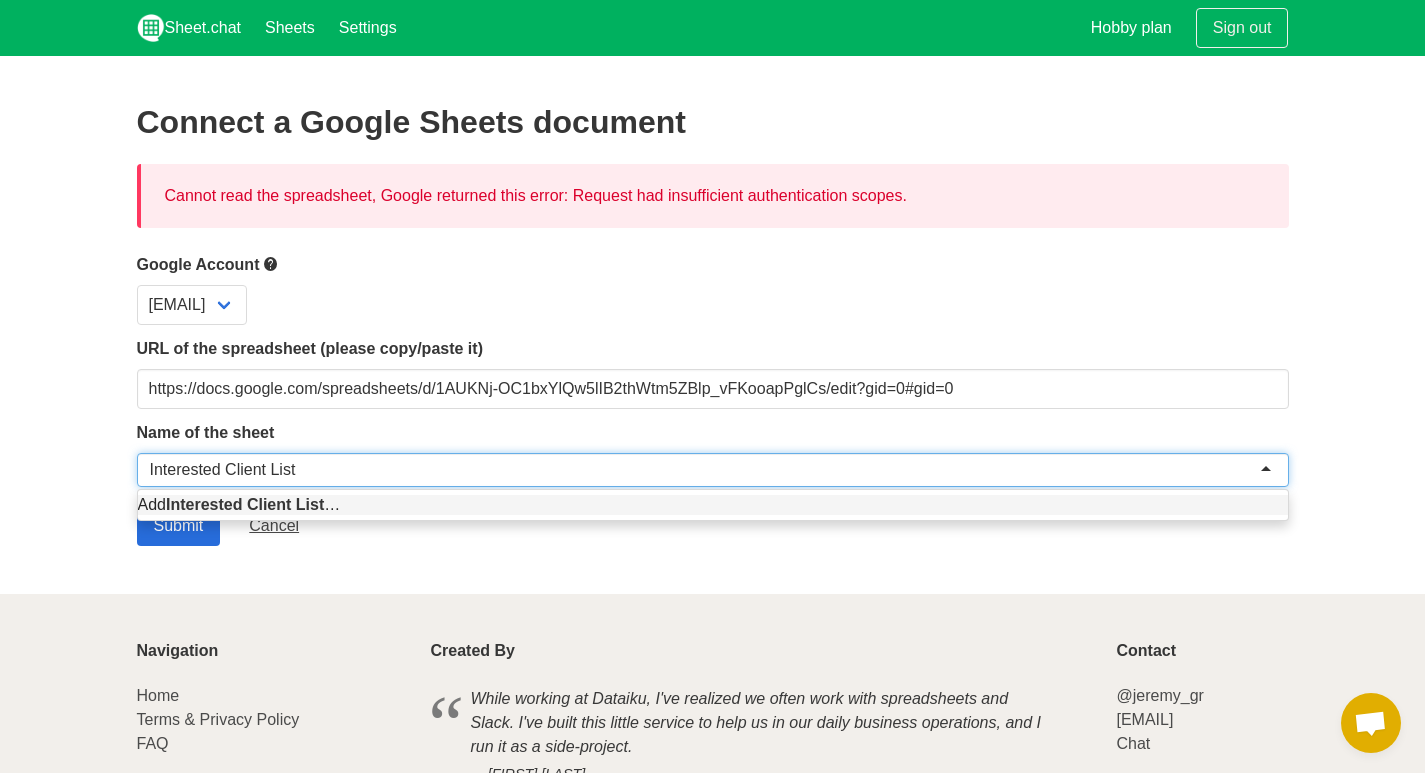 type on "Interested Client List" 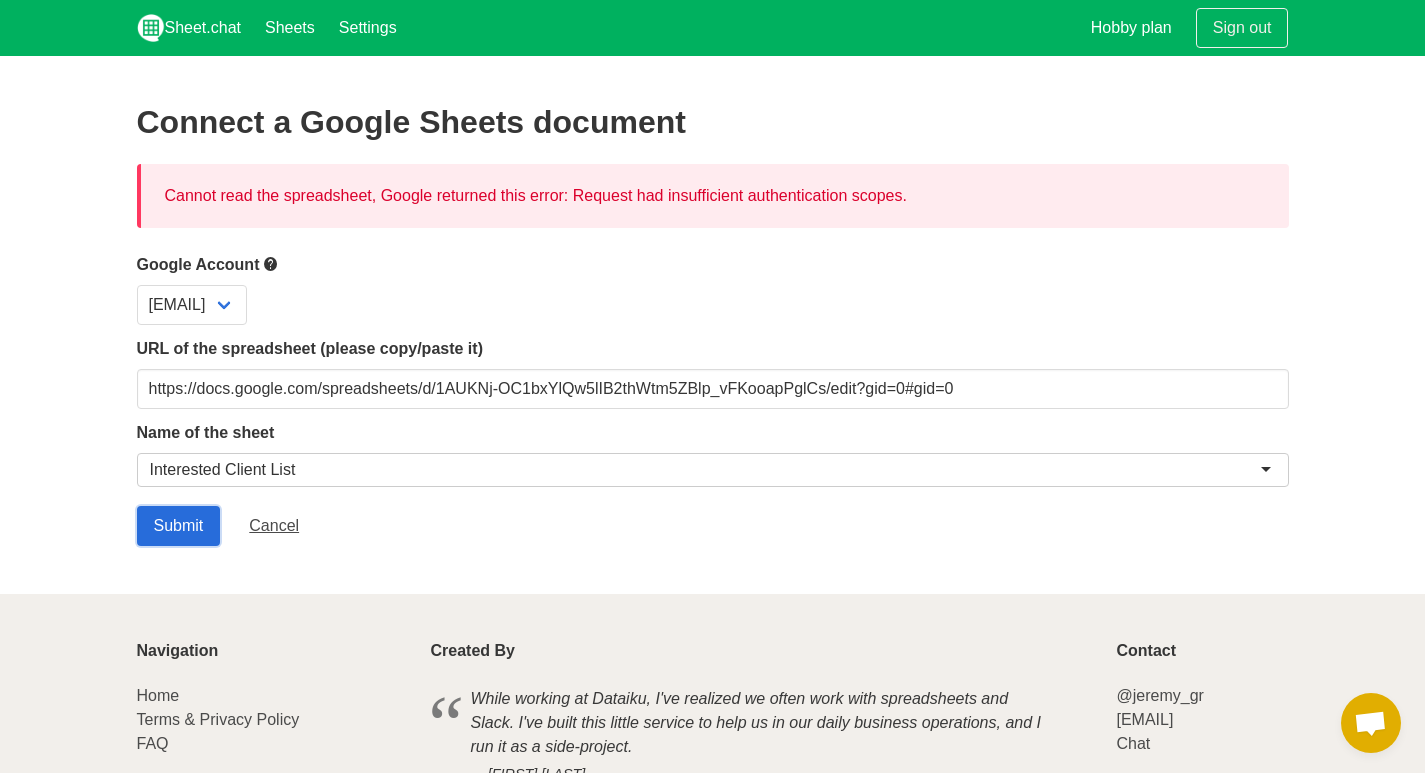 click on "Submit" at bounding box center (179, 526) 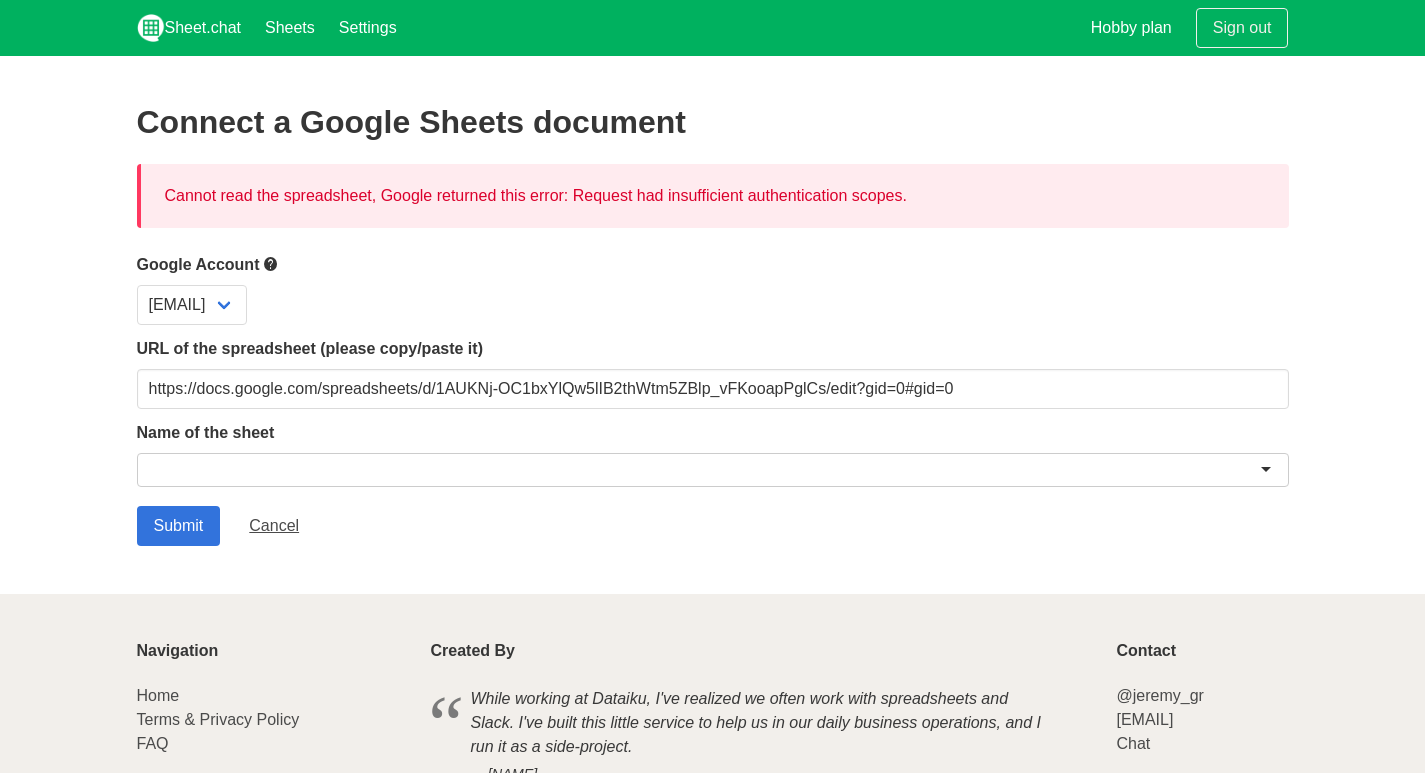 scroll, scrollTop: 0, scrollLeft: 0, axis: both 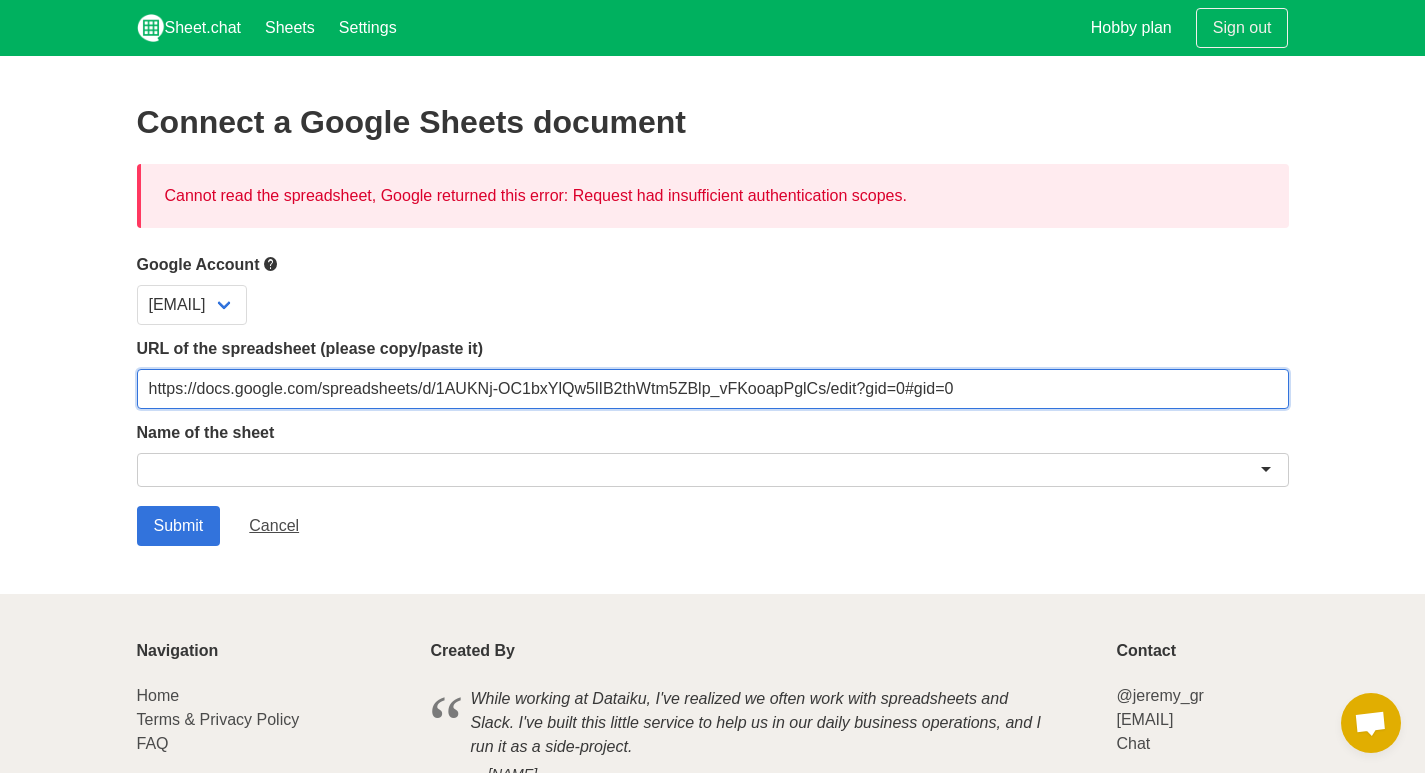 click on "https://docs.google.com/spreadsheets/d/1AUKNj-OC1bxYlQw5lIB2thWtm5ZBlp_vFKooapPglCs/edit?gid=0#gid=0" at bounding box center [713, 389] 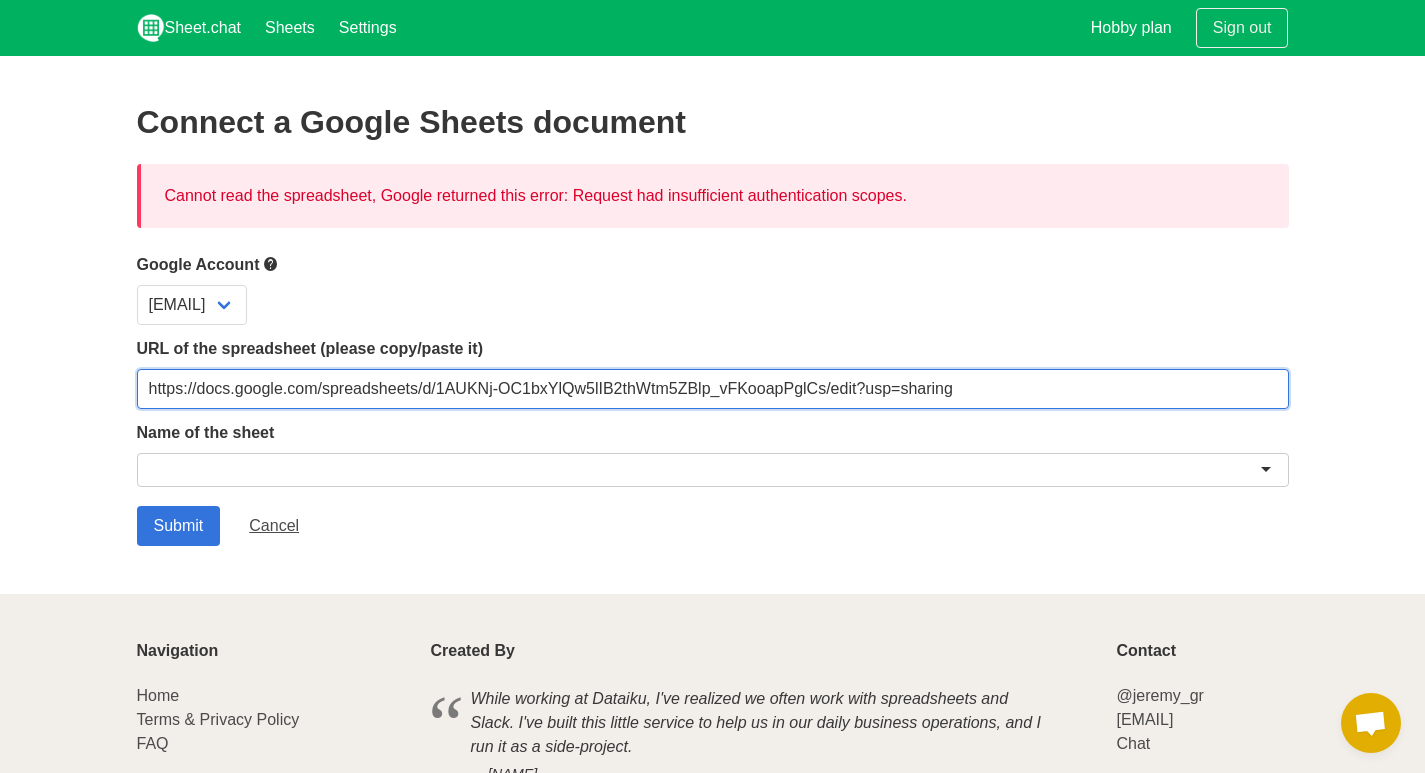 type on "https://docs.google.com/spreadsheets/d/1AUKNj-OC1bxYlQw5lIB2thWtm5ZBlp_vFKooapPglCs/edit?usp=sharing" 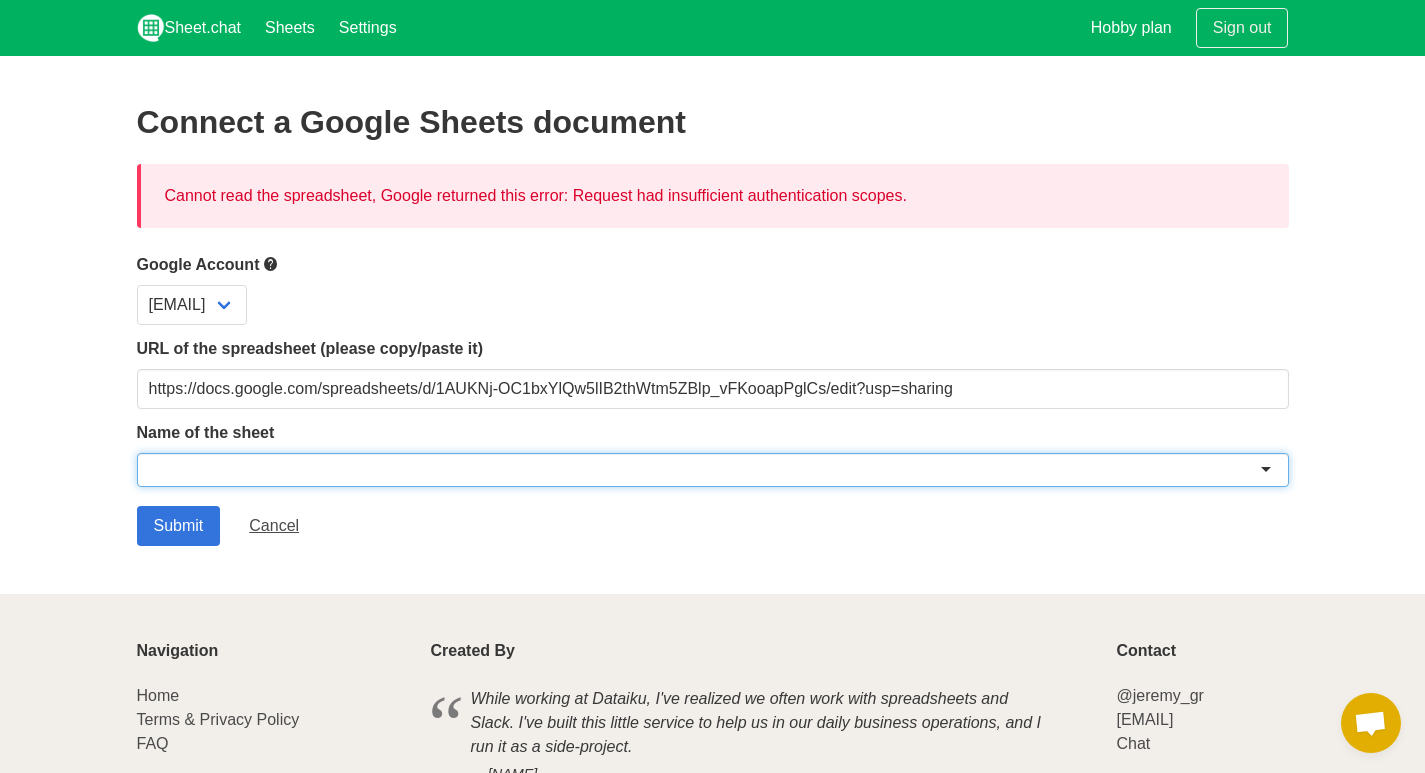 click at bounding box center (713, 470) 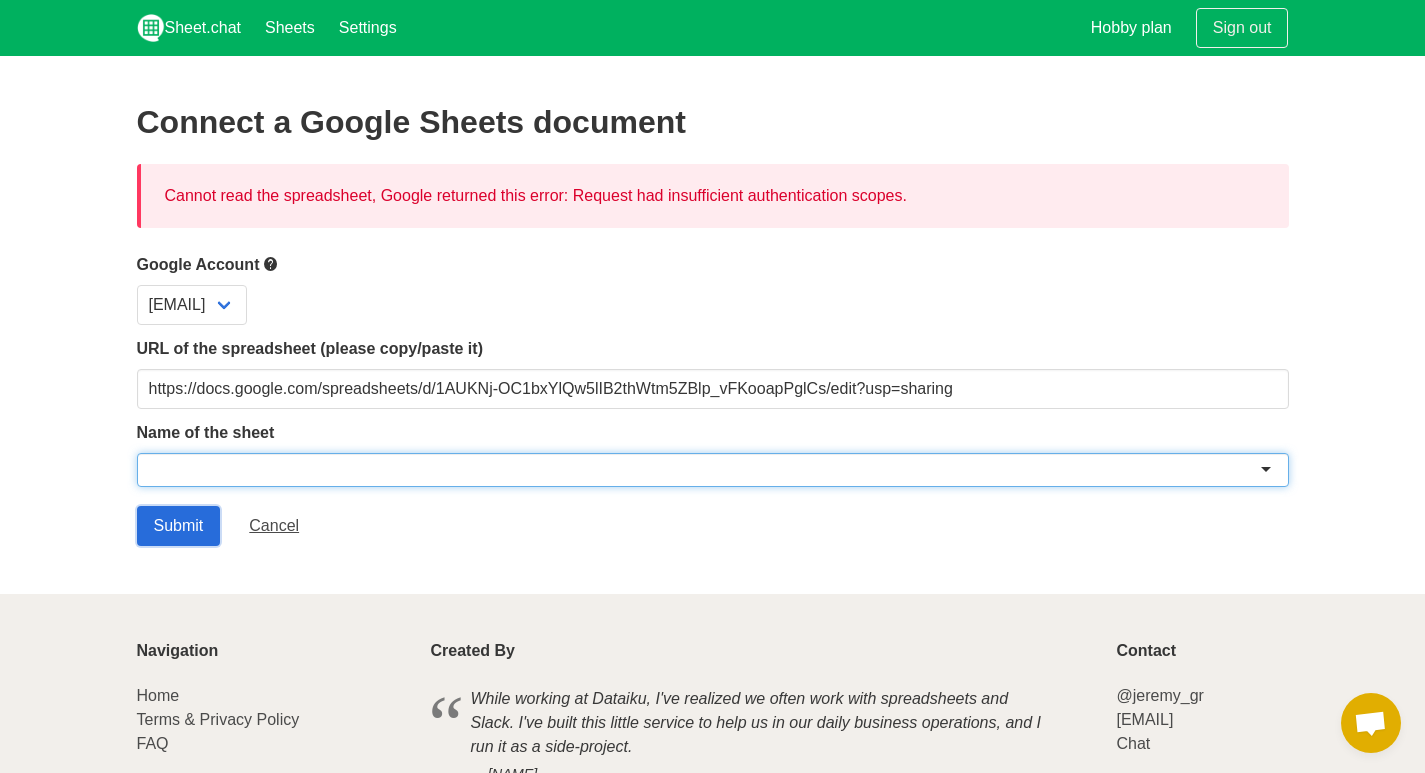 click on "Submit" at bounding box center (179, 526) 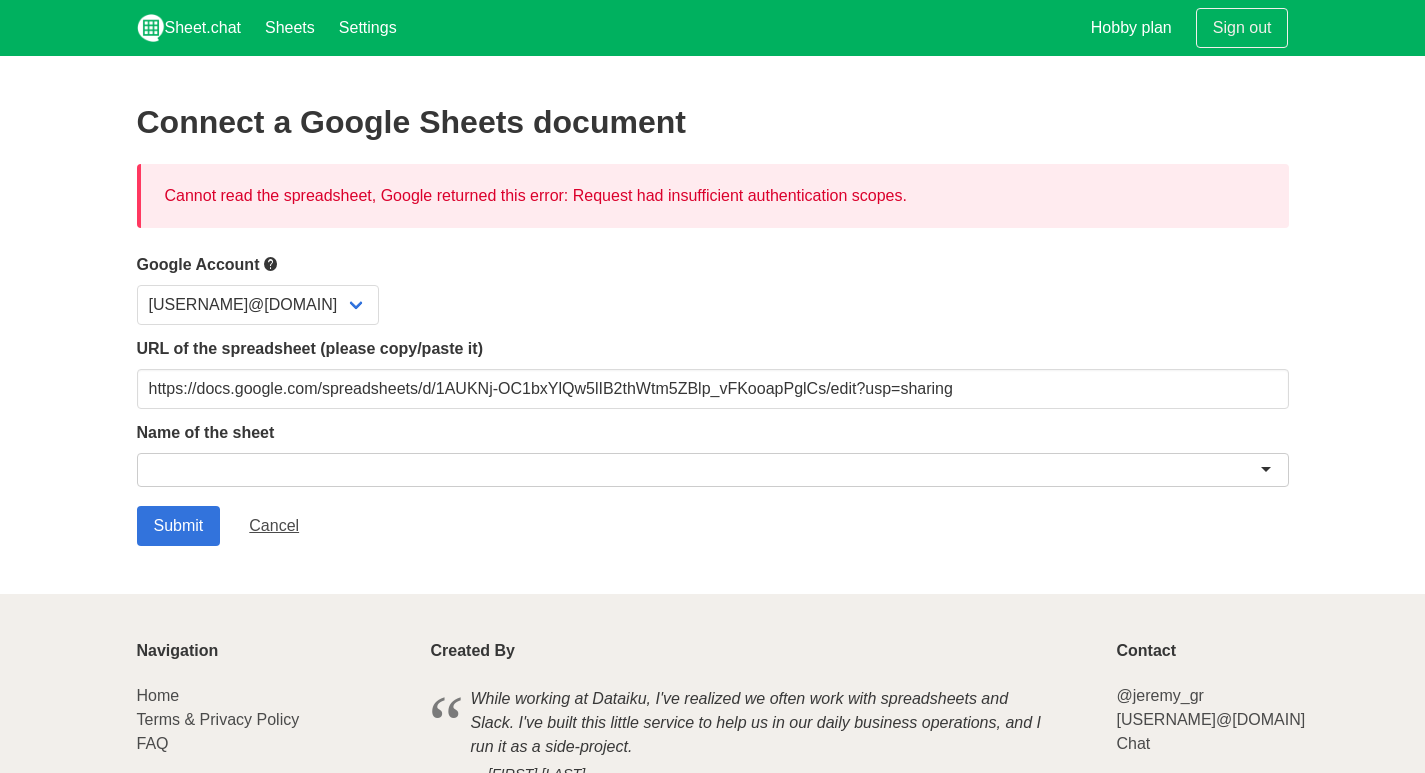 scroll, scrollTop: 0, scrollLeft: 0, axis: both 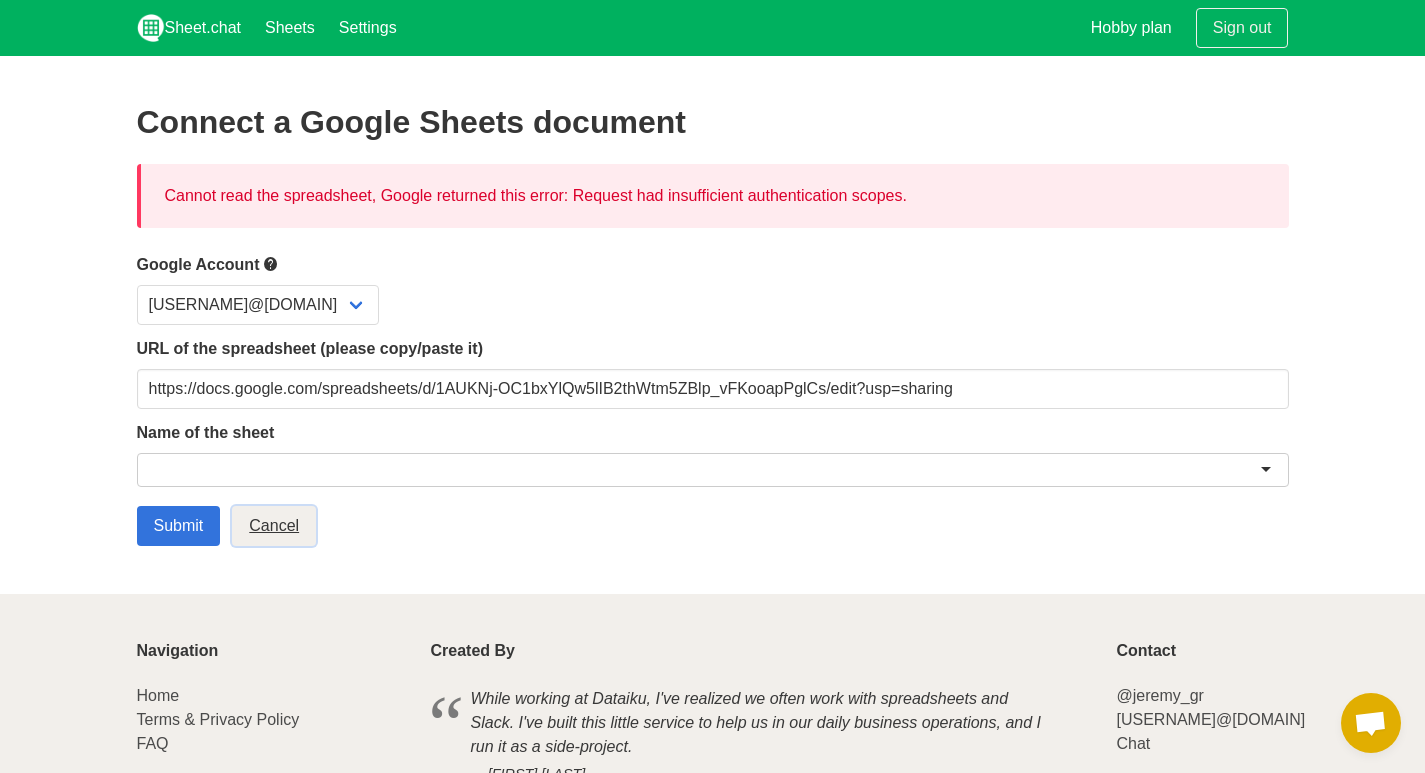click on "Cancel" at bounding box center (274, 526) 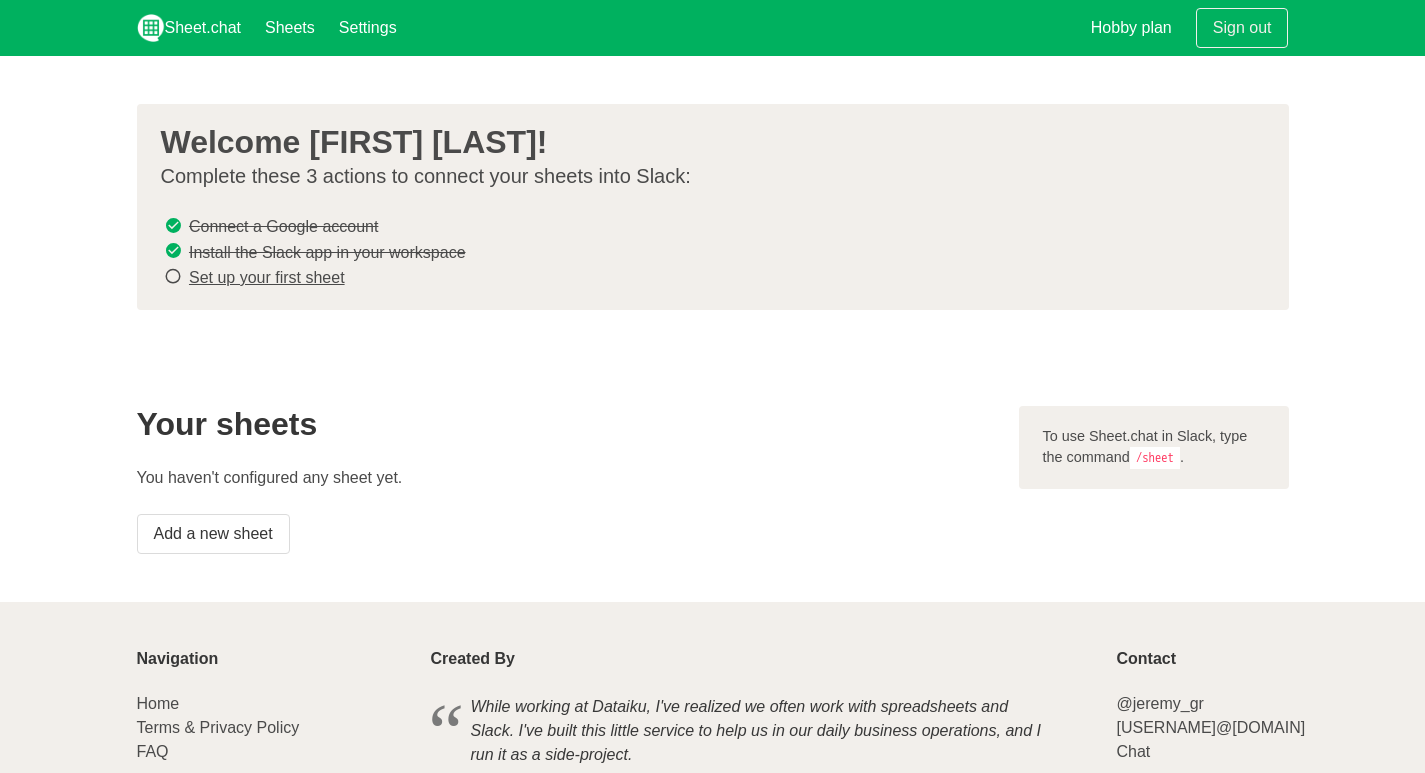 scroll, scrollTop: 0, scrollLeft: 0, axis: both 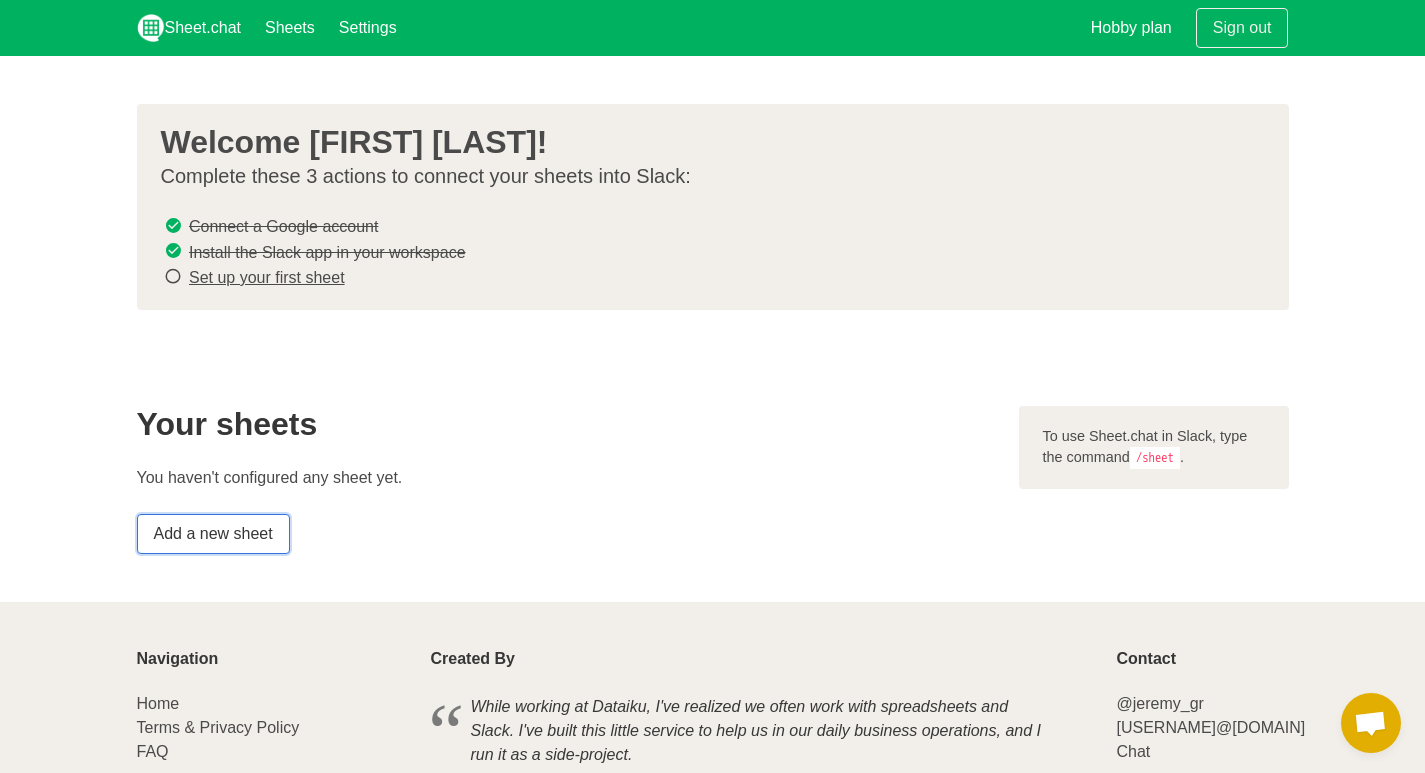 click on "Add a new sheet" at bounding box center [213, 534] 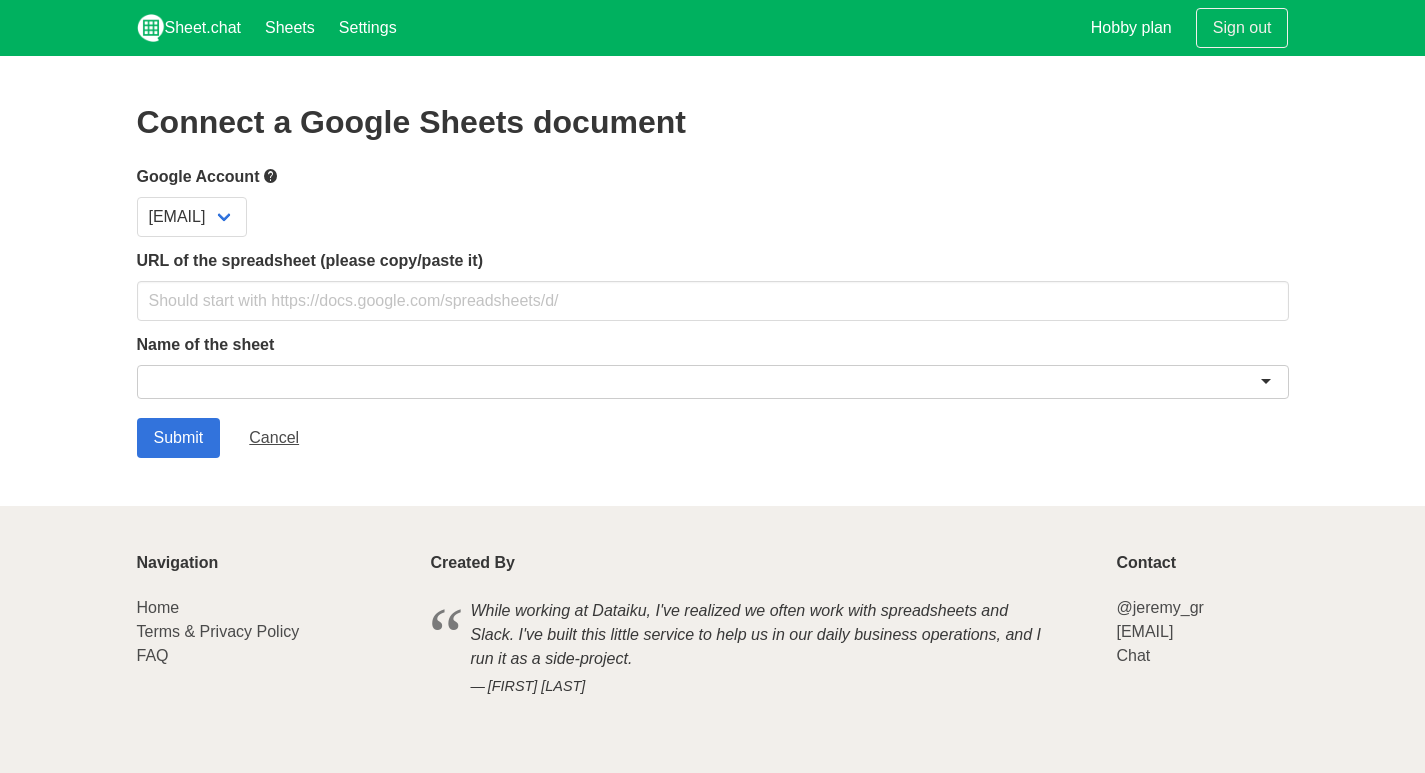 scroll, scrollTop: 0, scrollLeft: 0, axis: both 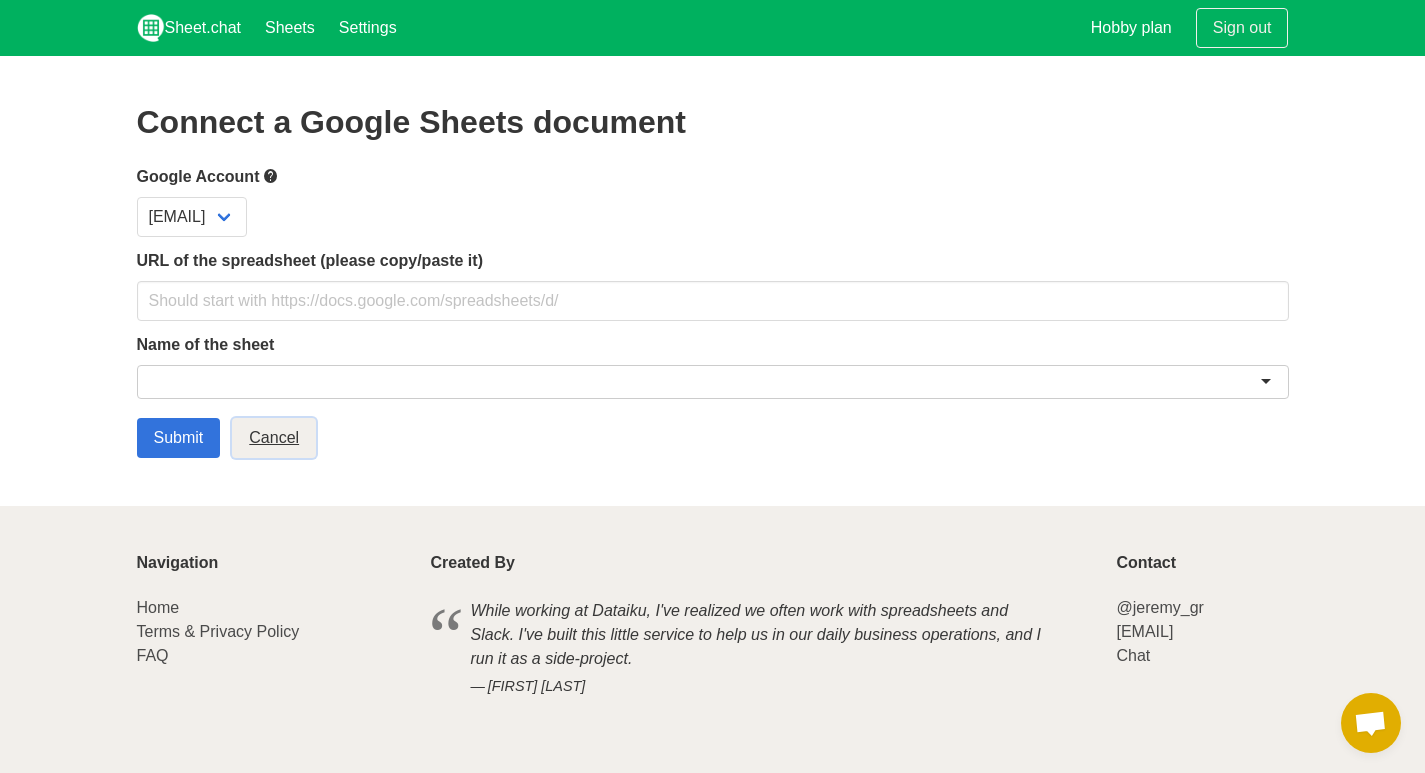 click on "Cancel" at bounding box center [274, 438] 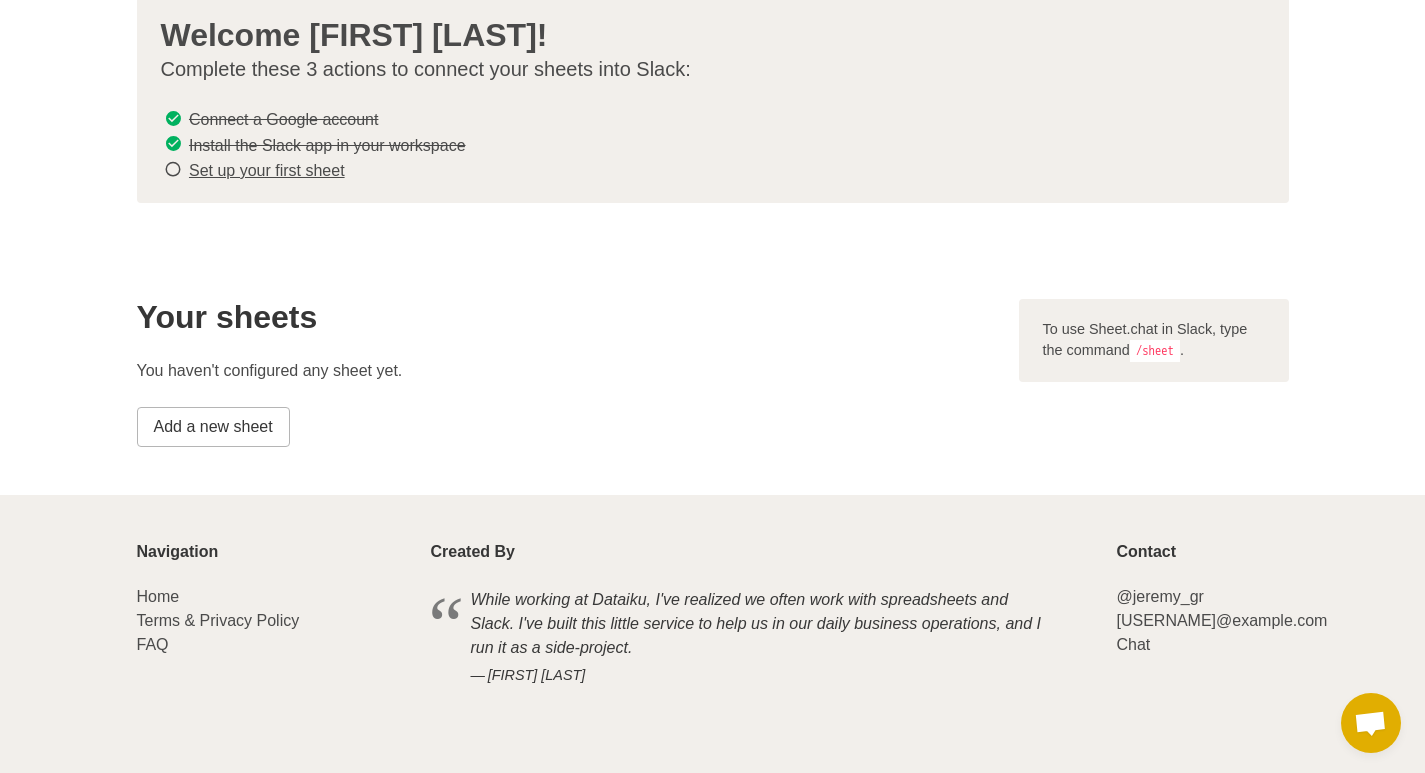 scroll, scrollTop: 116, scrollLeft: 0, axis: vertical 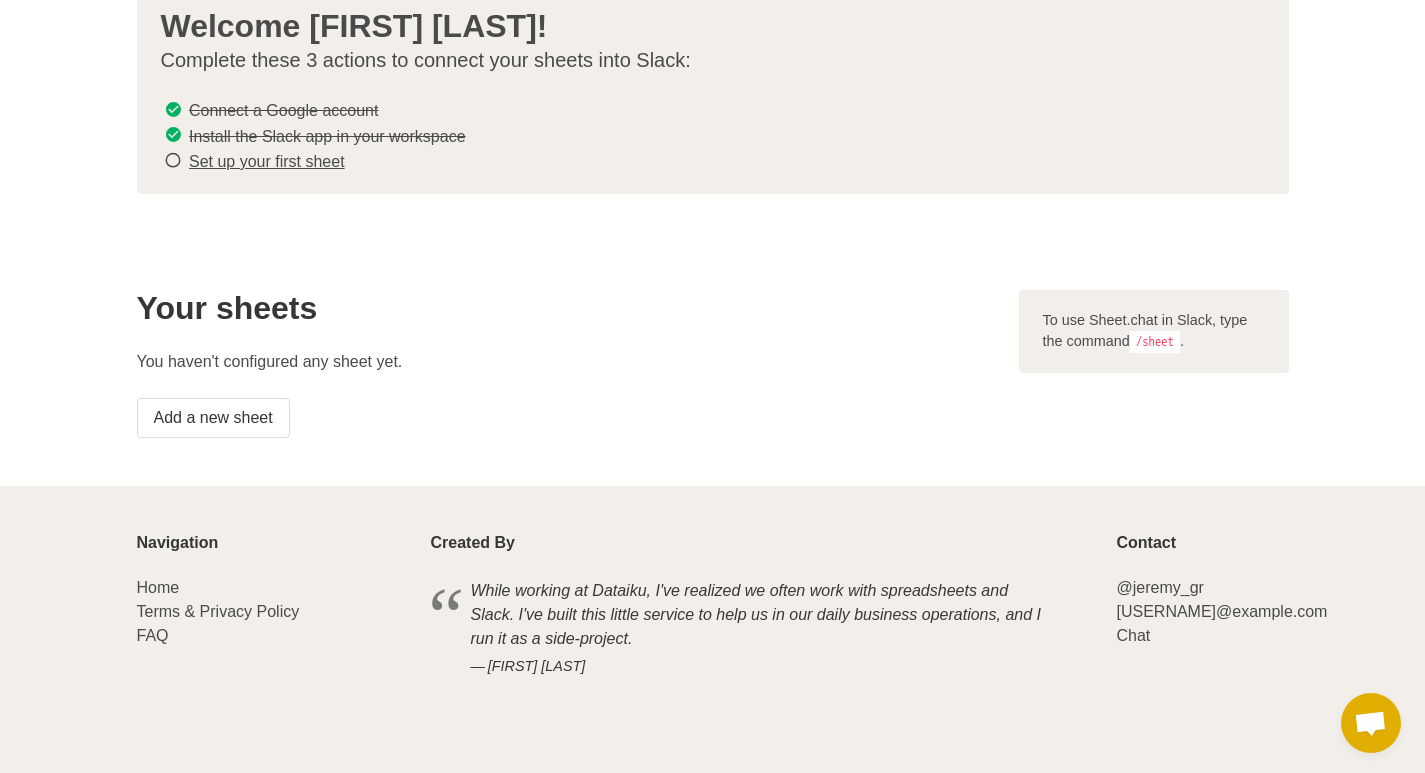 click on "Set up your first sheet" at bounding box center [267, 161] 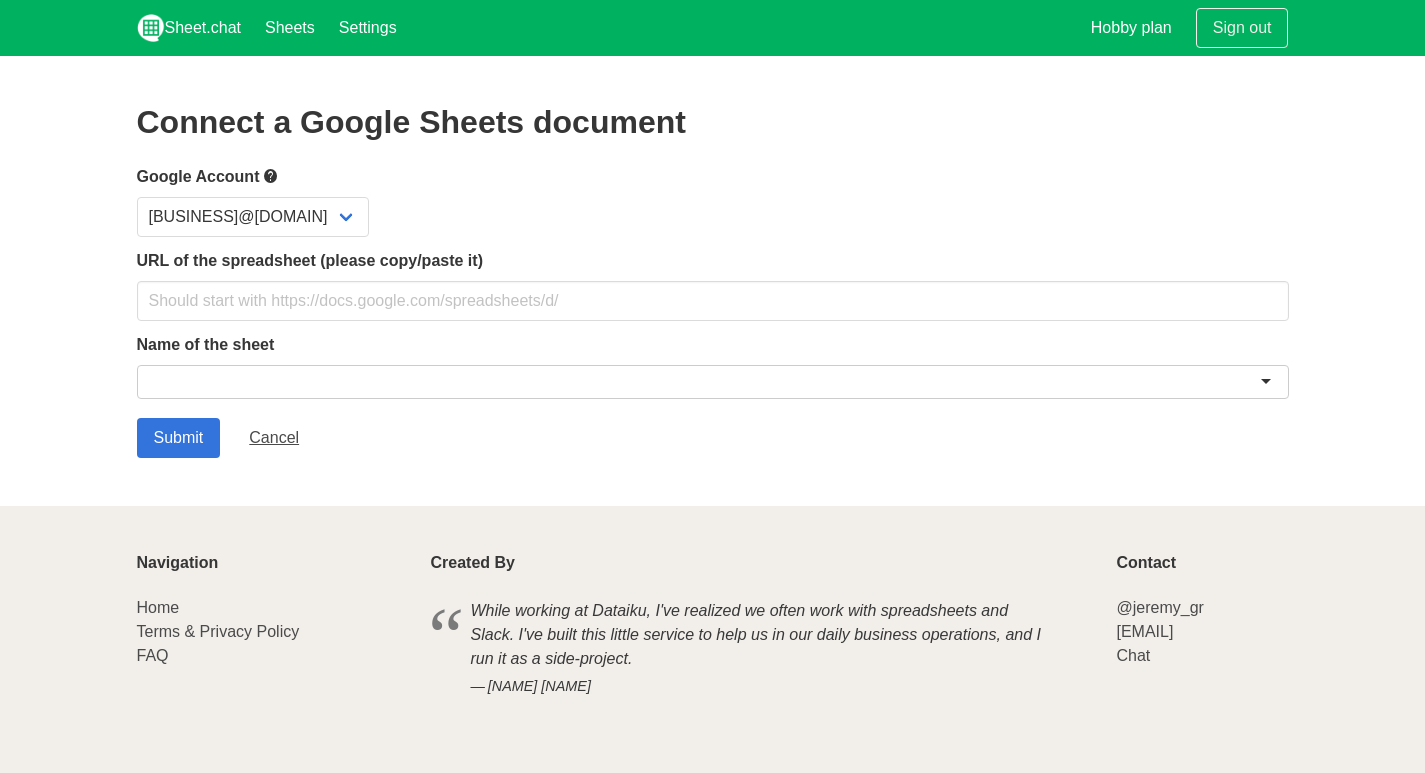 scroll, scrollTop: 0, scrollLeft: 0, axis: both 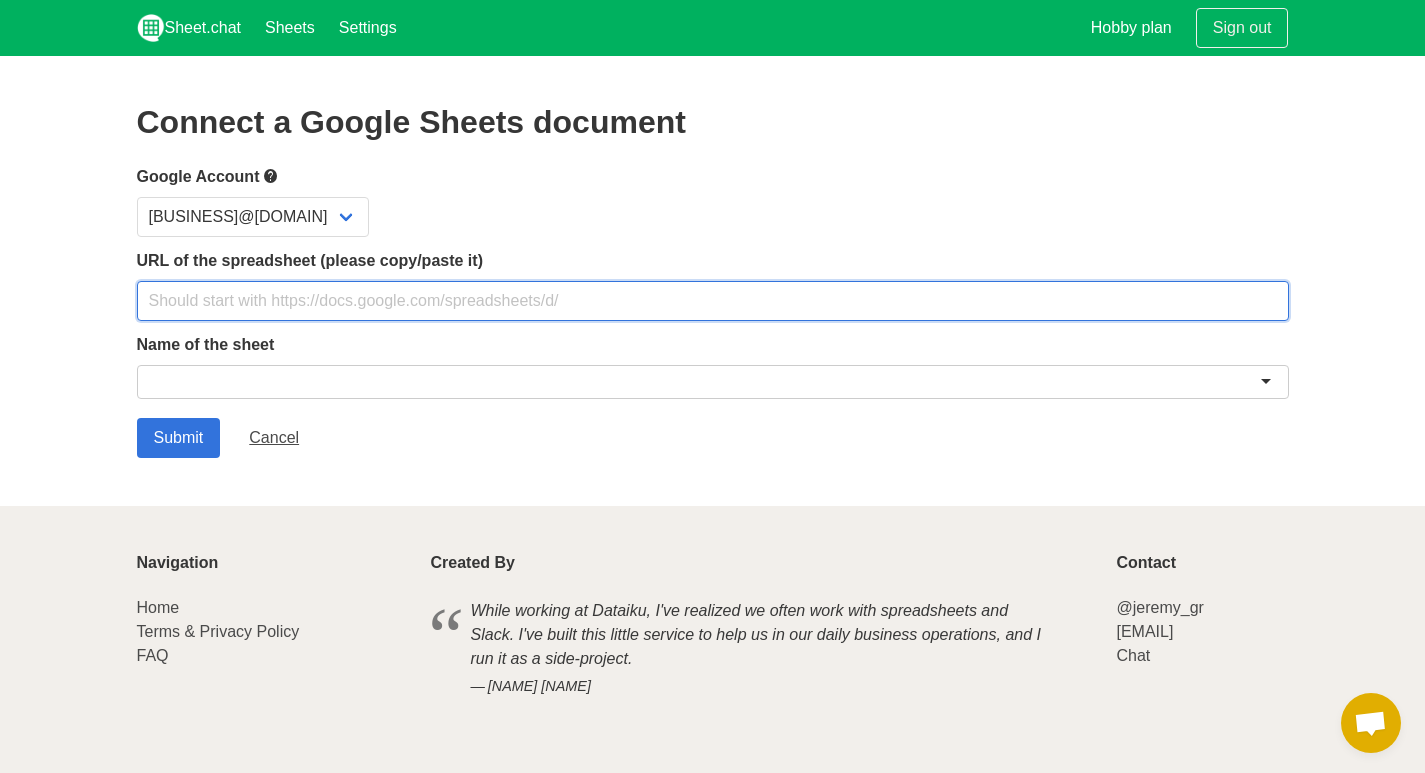 click at bounding box center [713, 301] 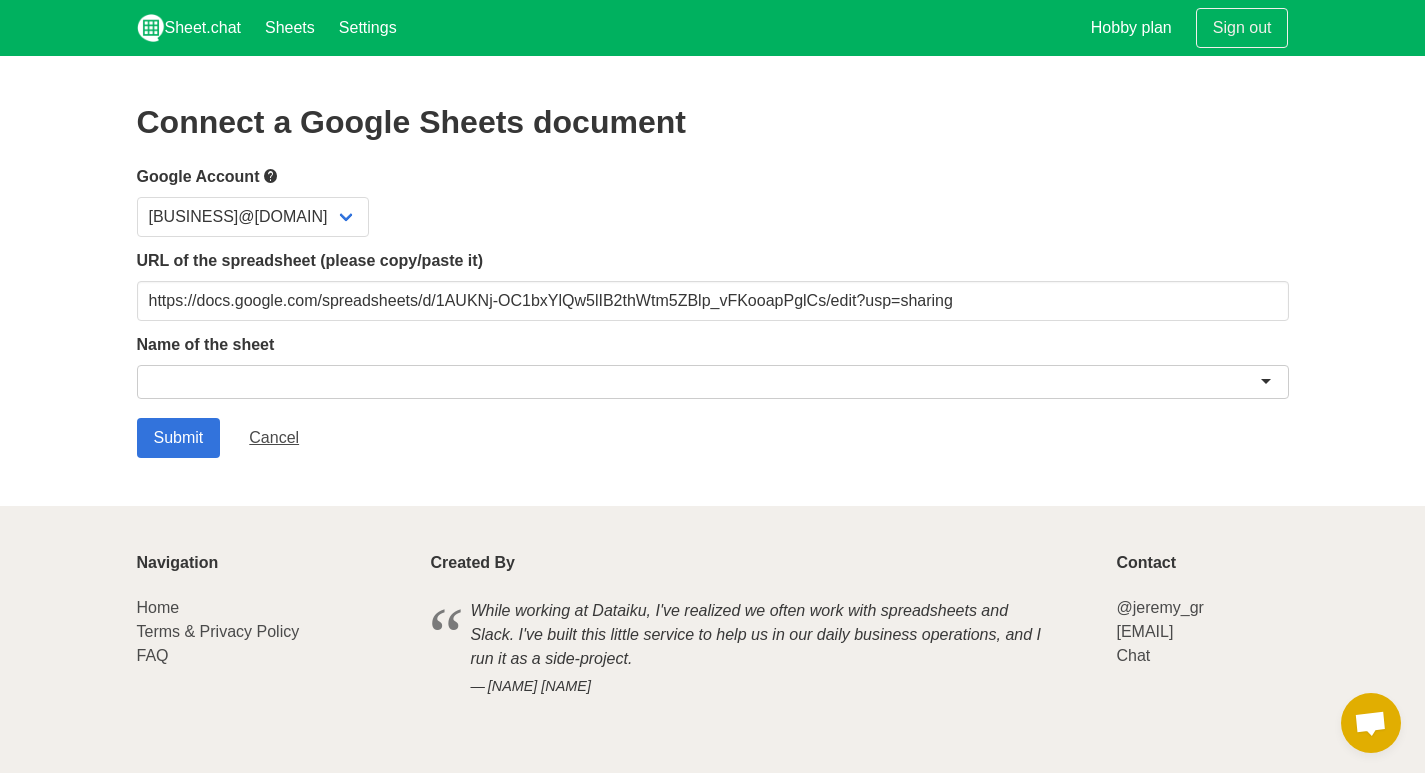 click at bounding box center [713, 382] 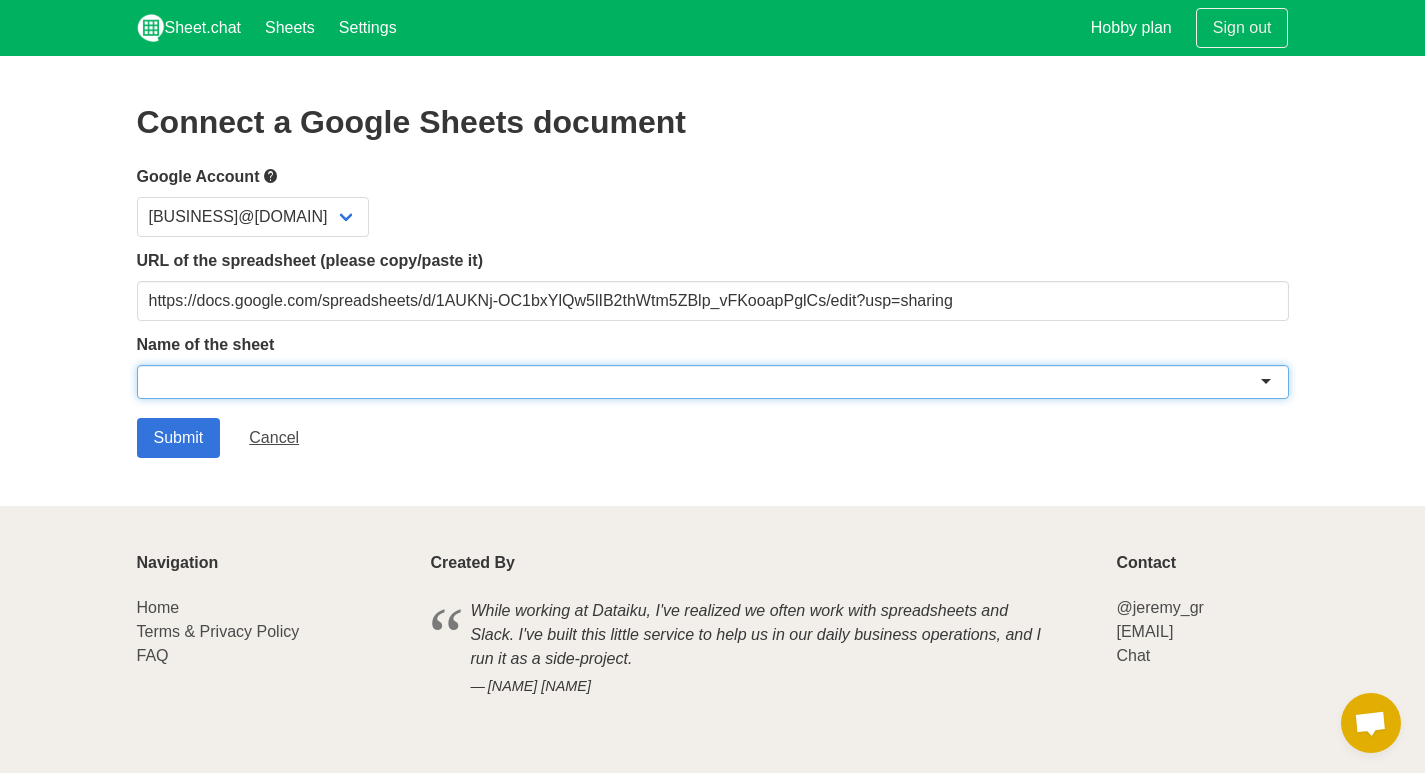 paste on "Interested Client List" 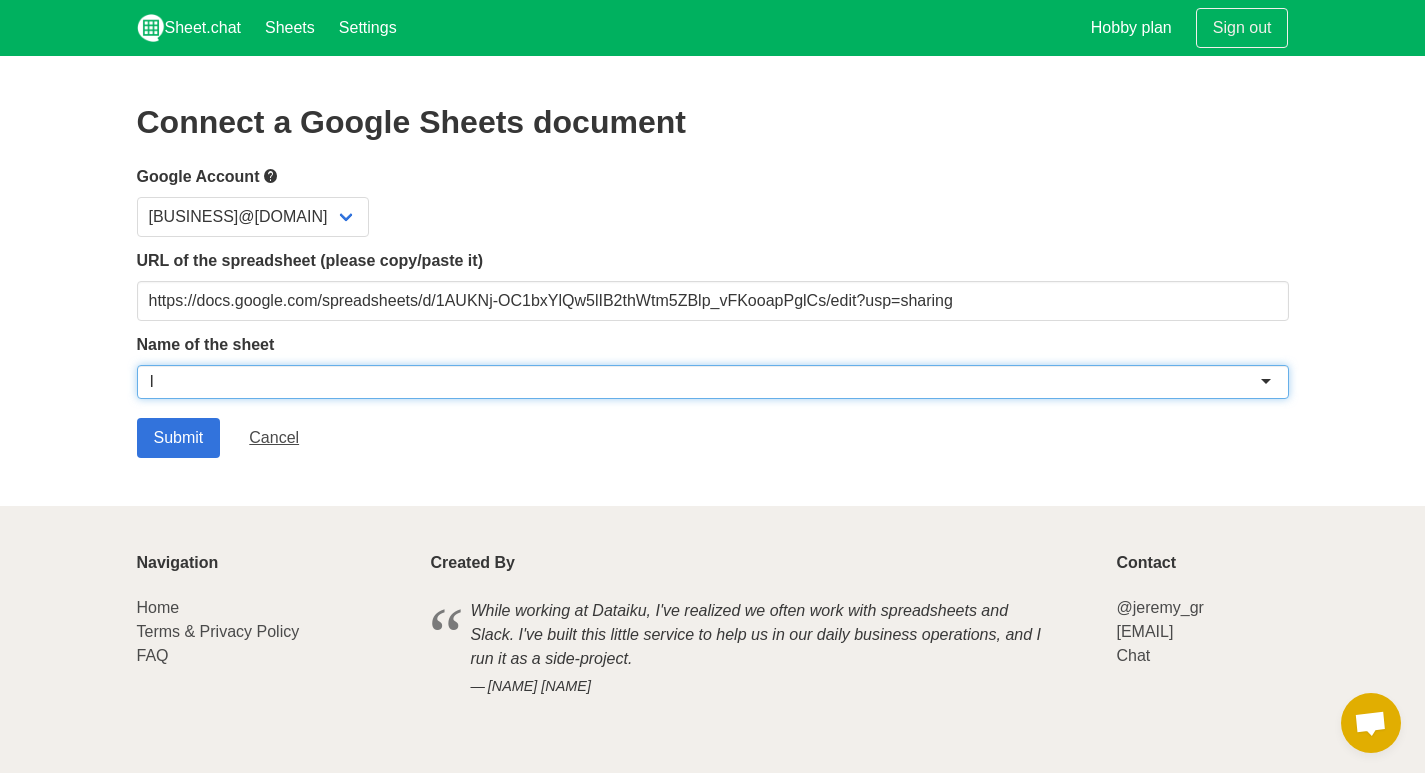 scroll, scrollTop: 0, scrollLeft: 0, axis: both 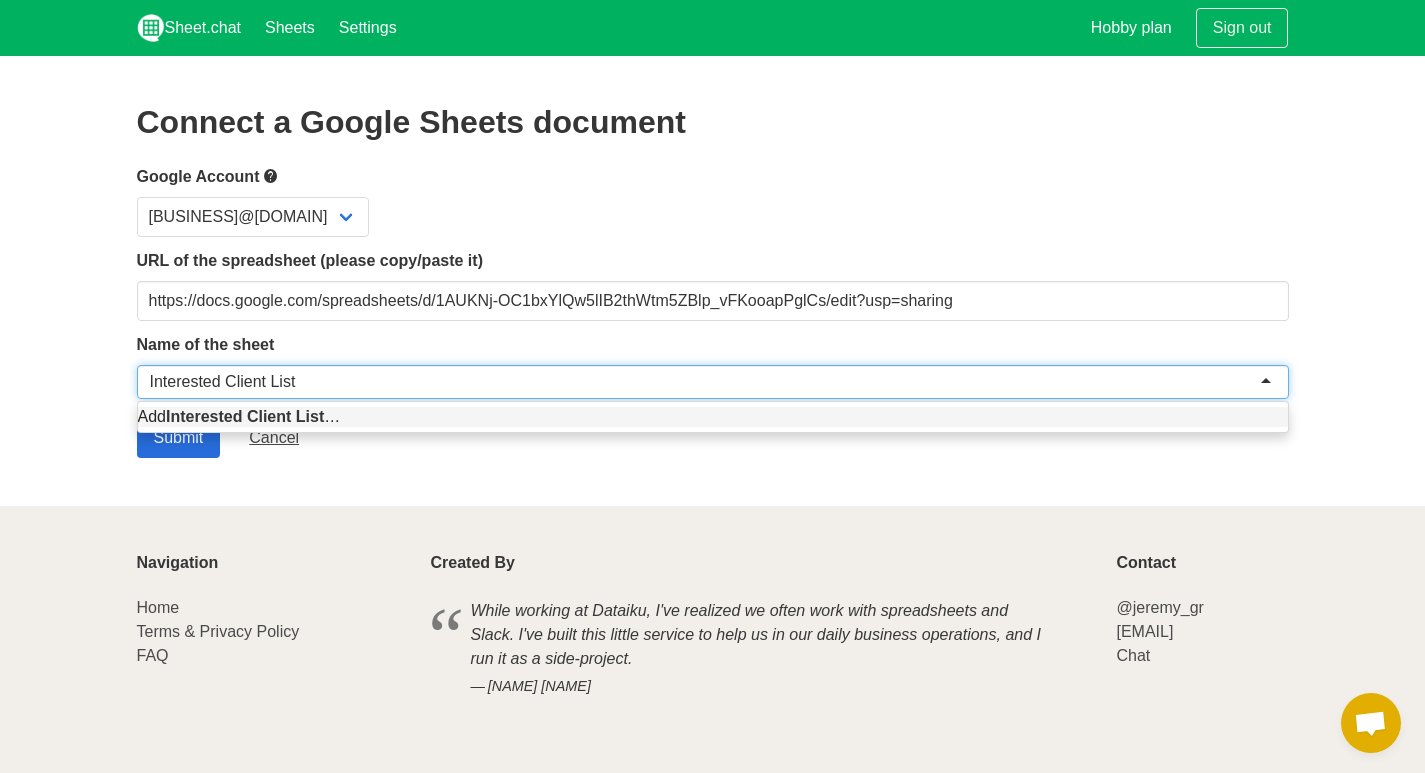 type on "Interested Client List" 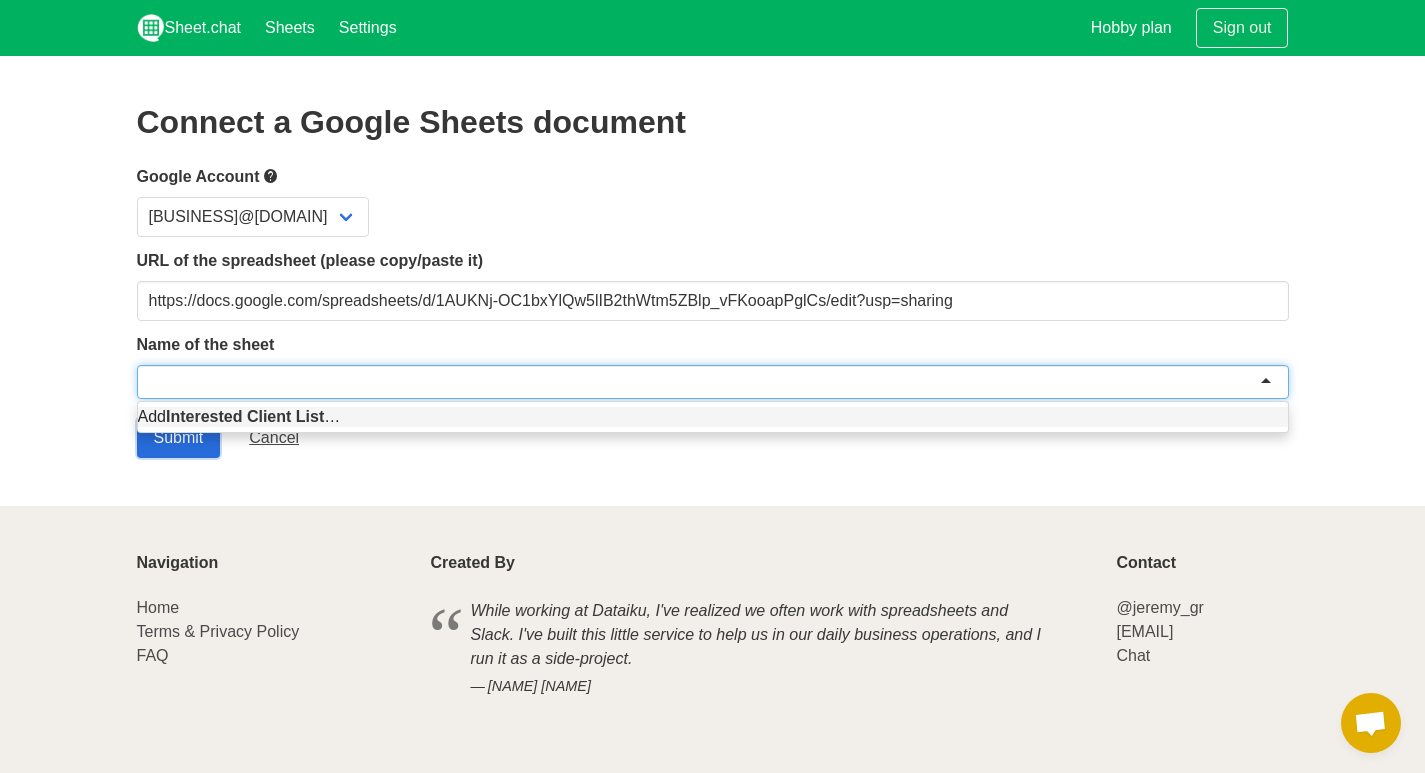 click on "Submit" at bounding box center (179, 438) 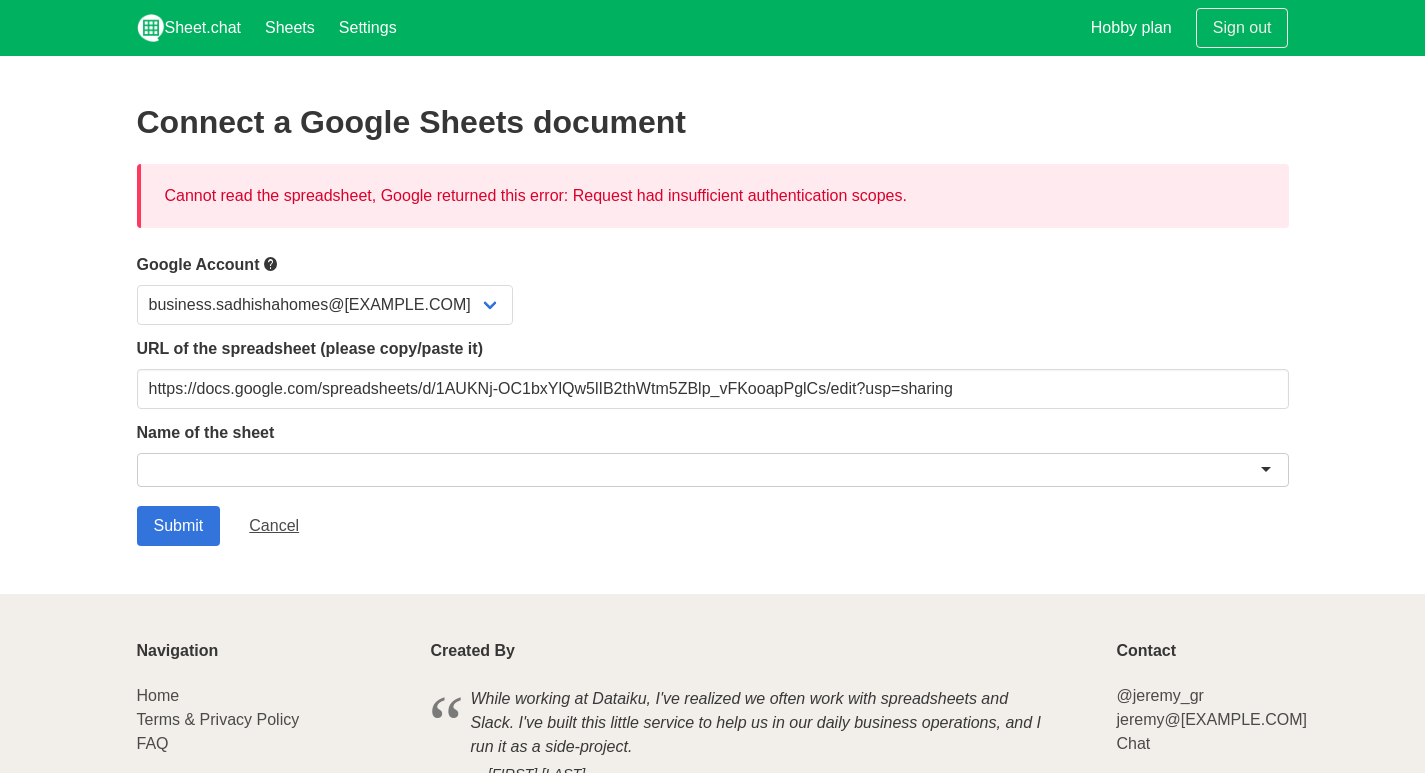 scroll, scrollTop: 0, scrollLeft: 0, axis: both 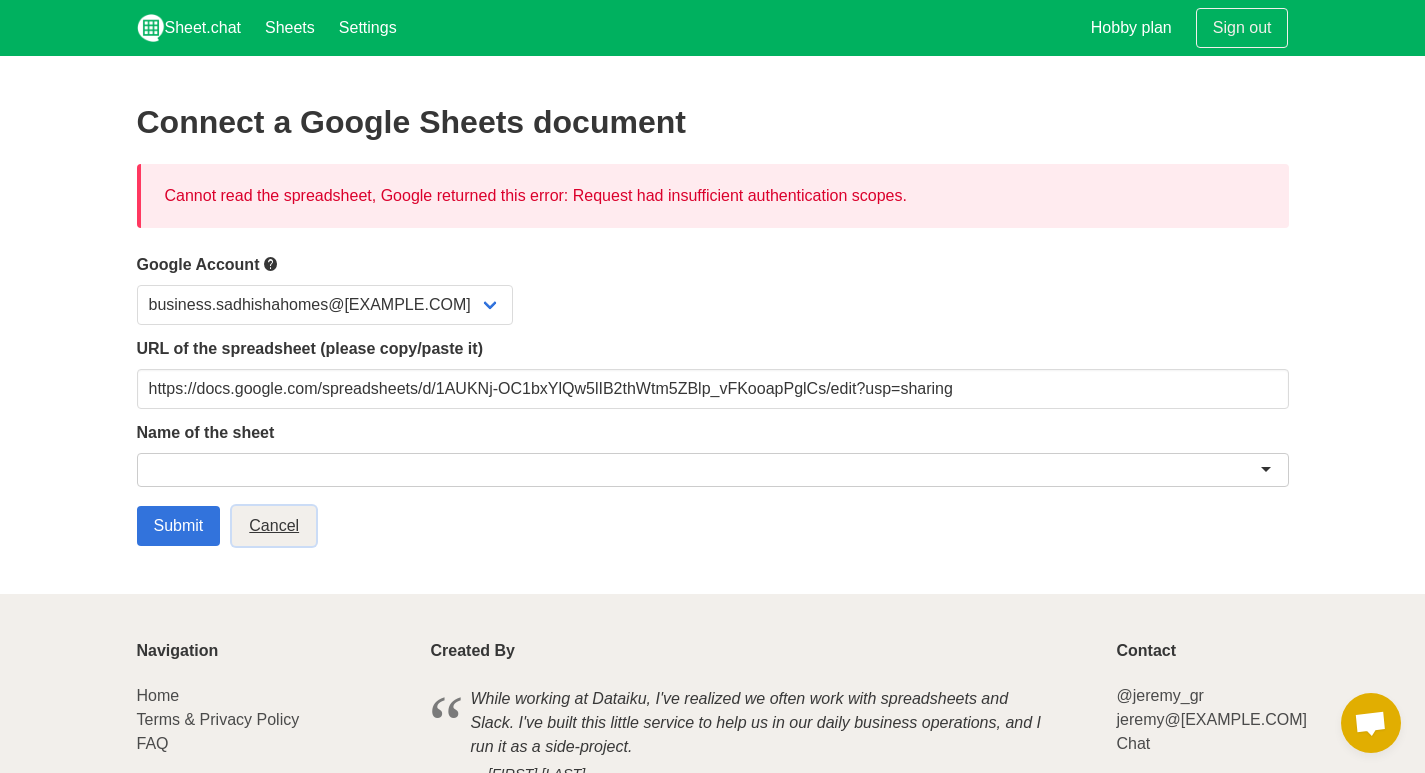 click on "Cancel" at bounding box center [274, 526] 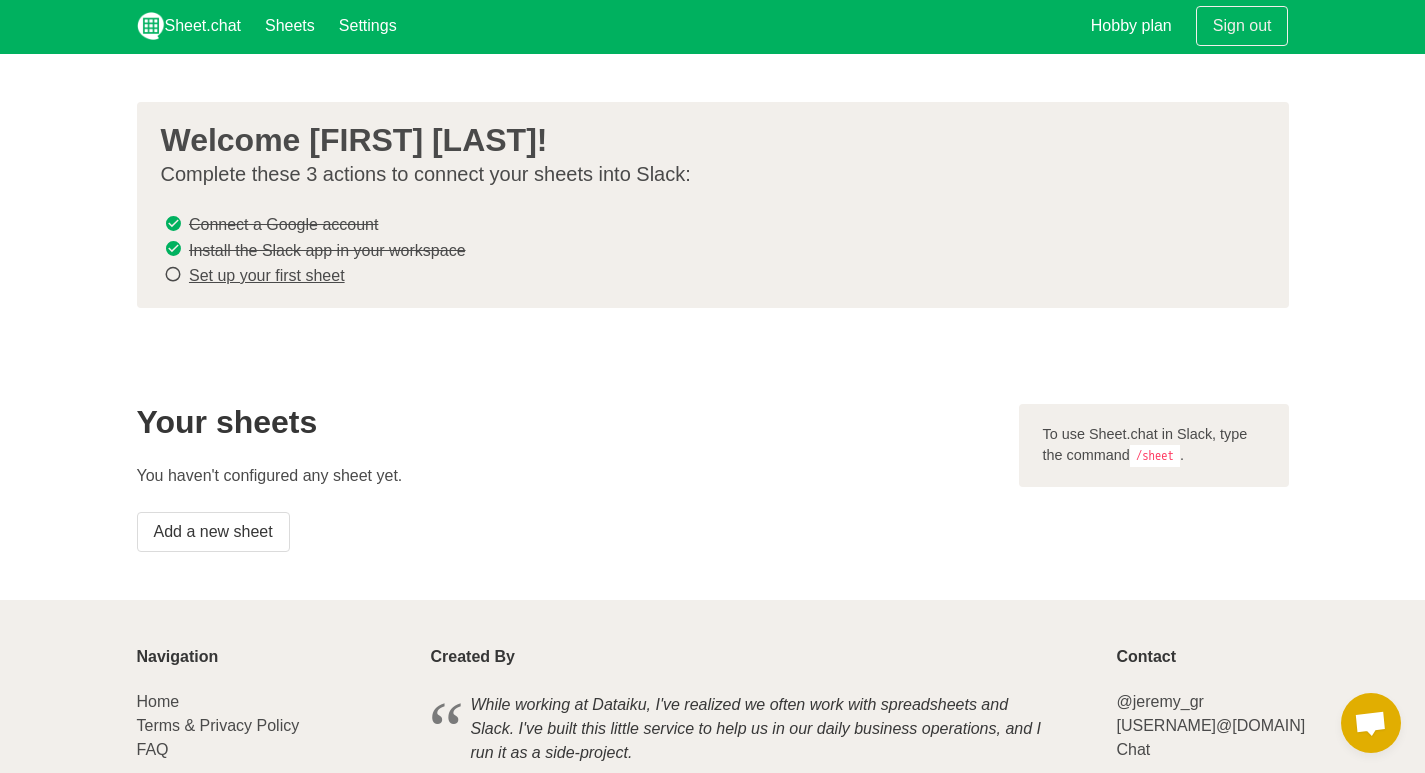 scroll, scrollTop: 0, scrollLeft: 0, axis: both 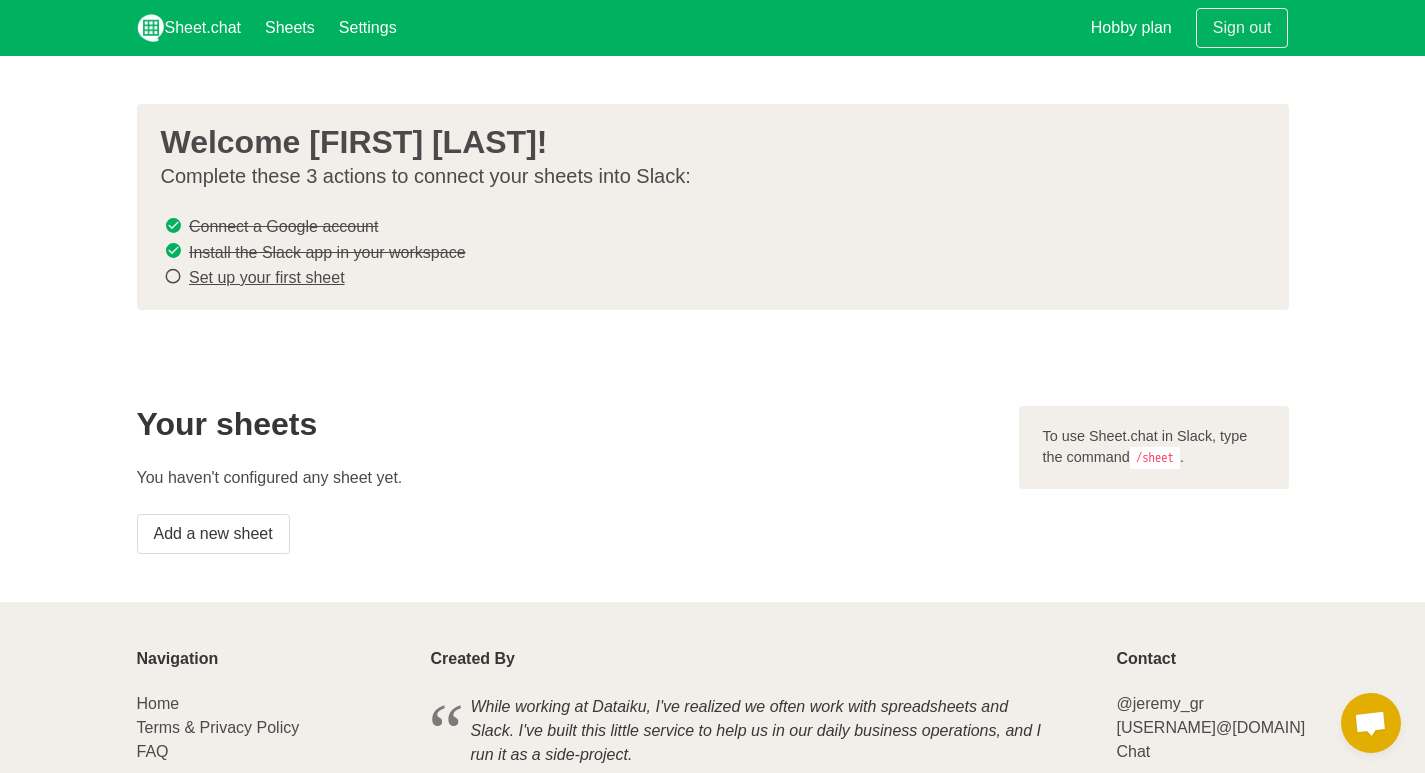 click on "Set up your first sheet" at bounding box center [267, 277] 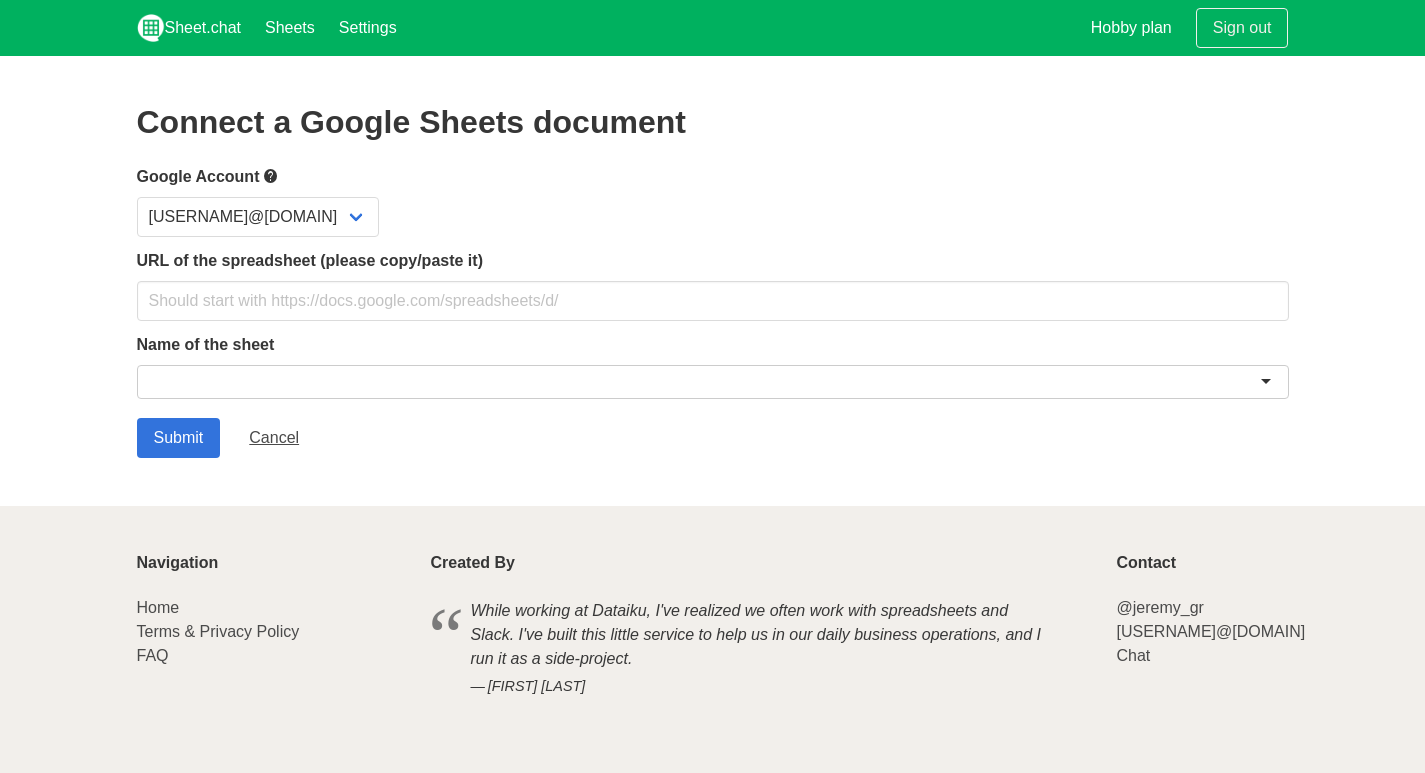 scroll, scrollTop: 0, scrollLeft: 0, axis: both 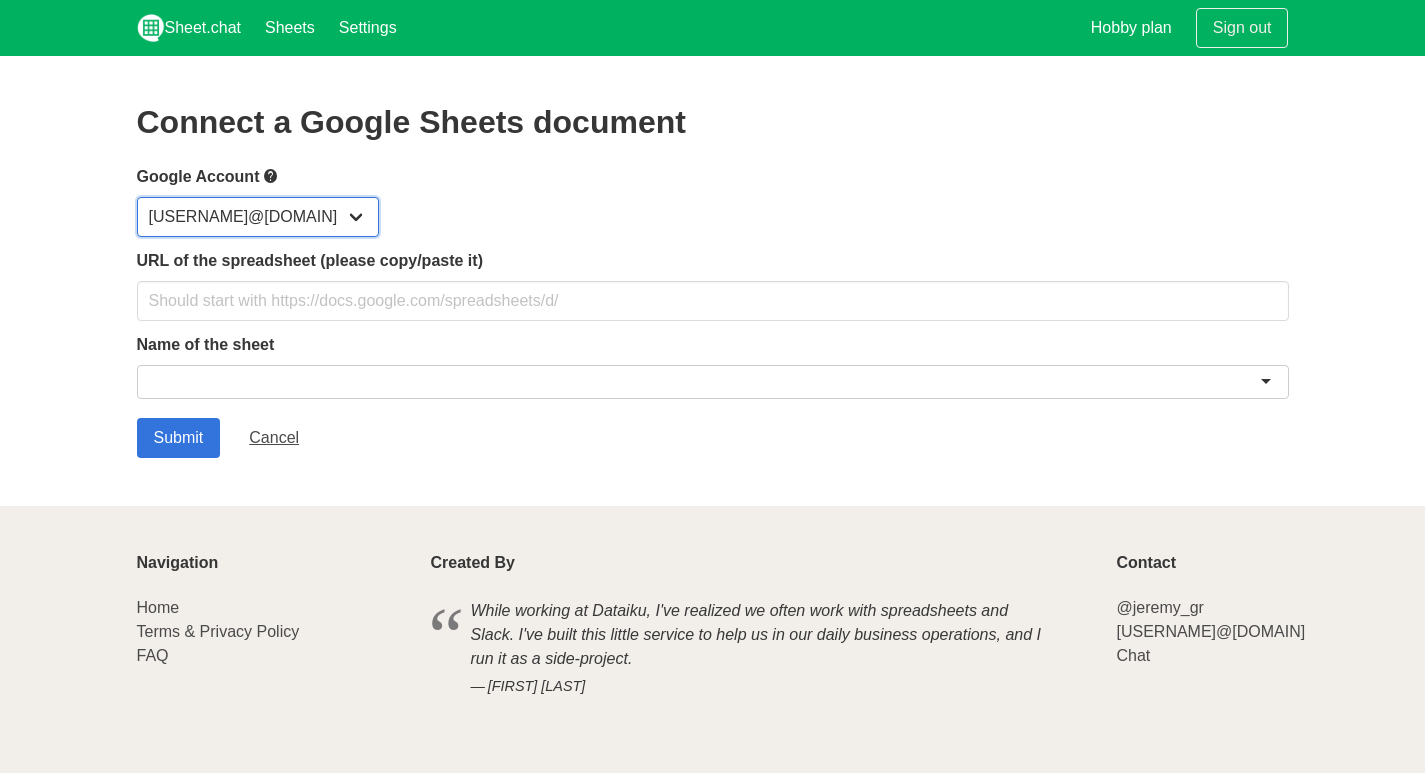 click on "[USERNAME]@[DOMAIN]" at bounding box center (258, 217) 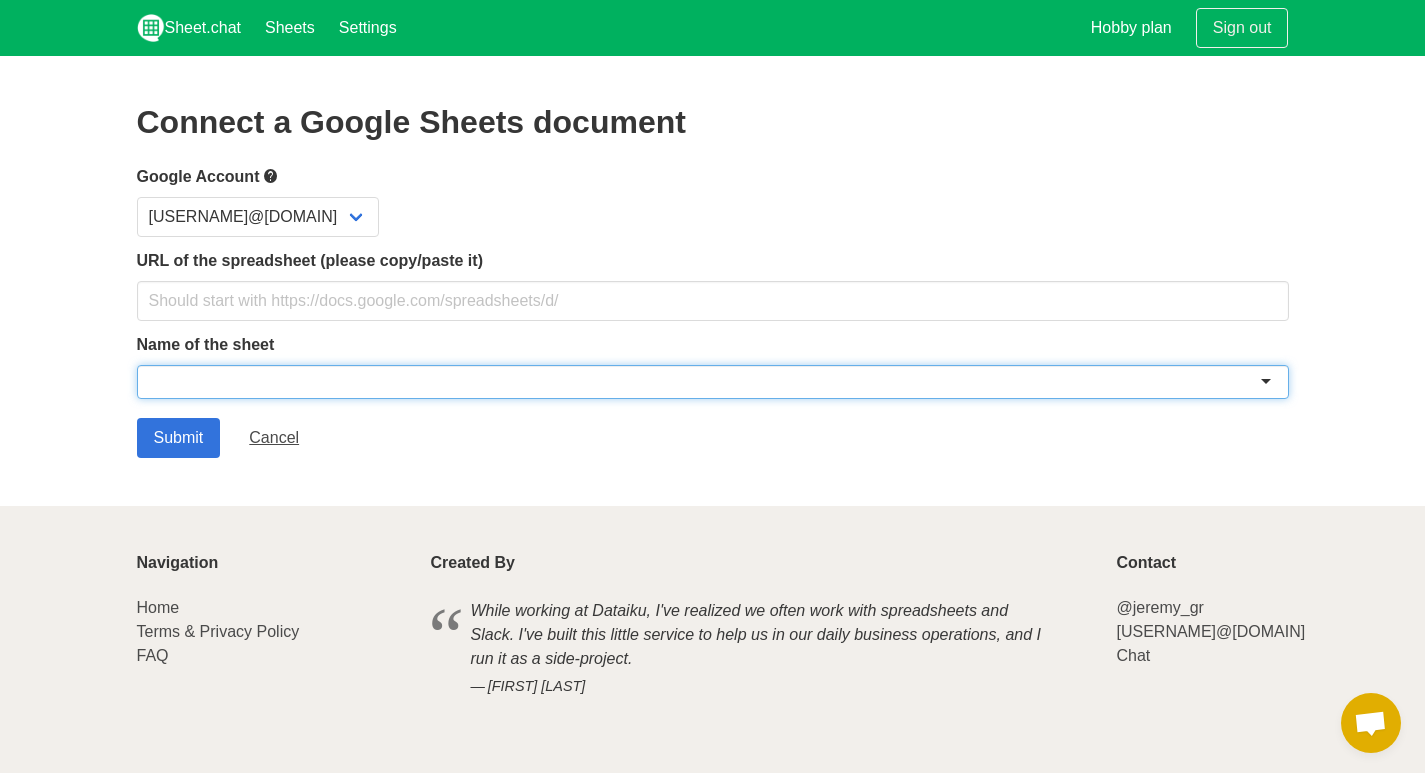 click at bounding box center (713, 382) 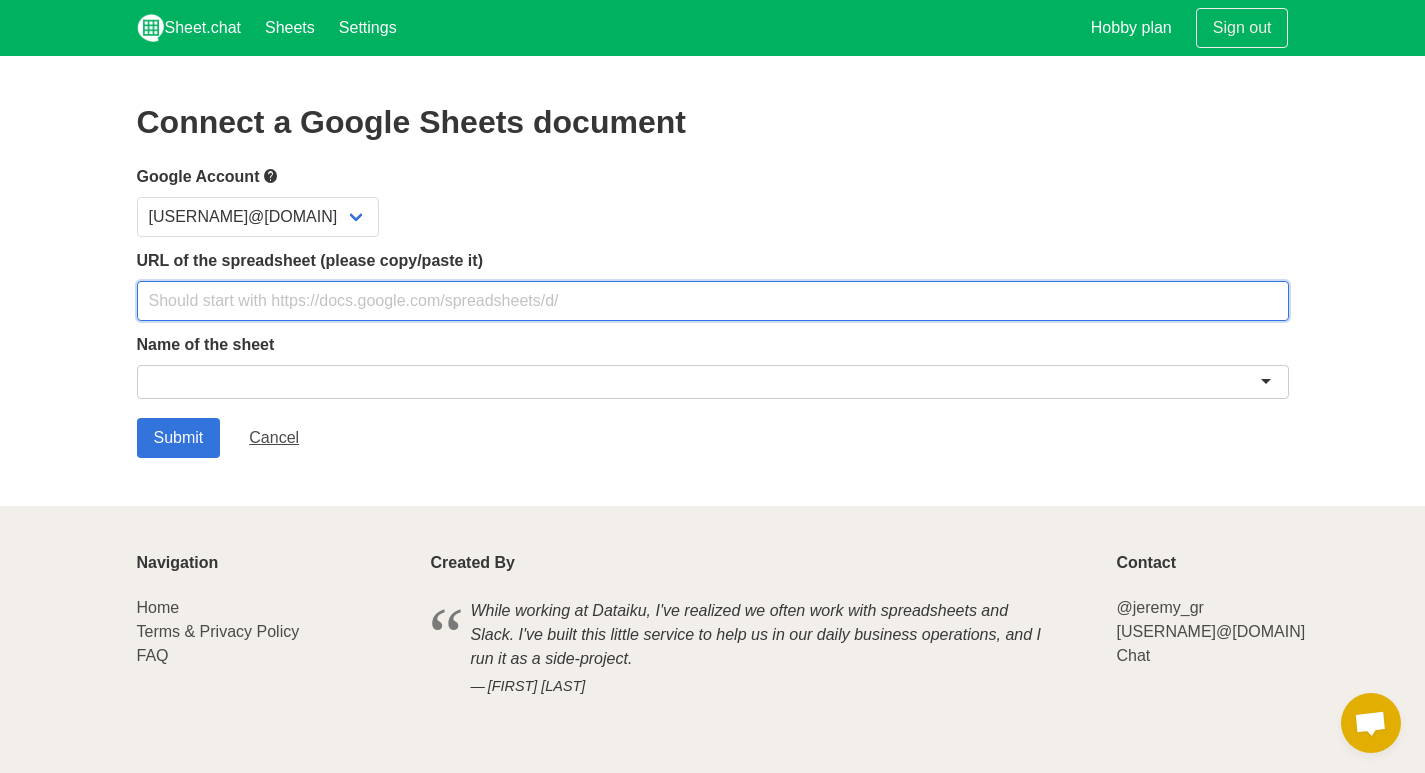 click at bounding box center (713, 301) 